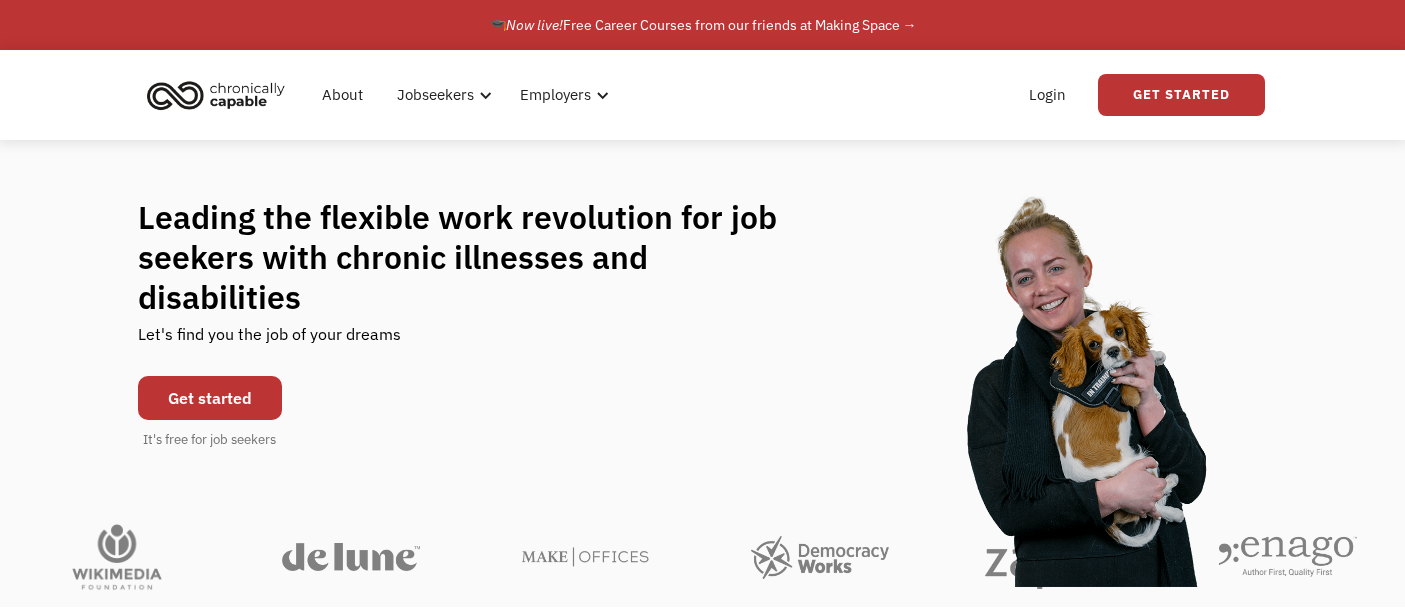 scroll, scrollTop: 0, scrollLeft: 0, axis: both 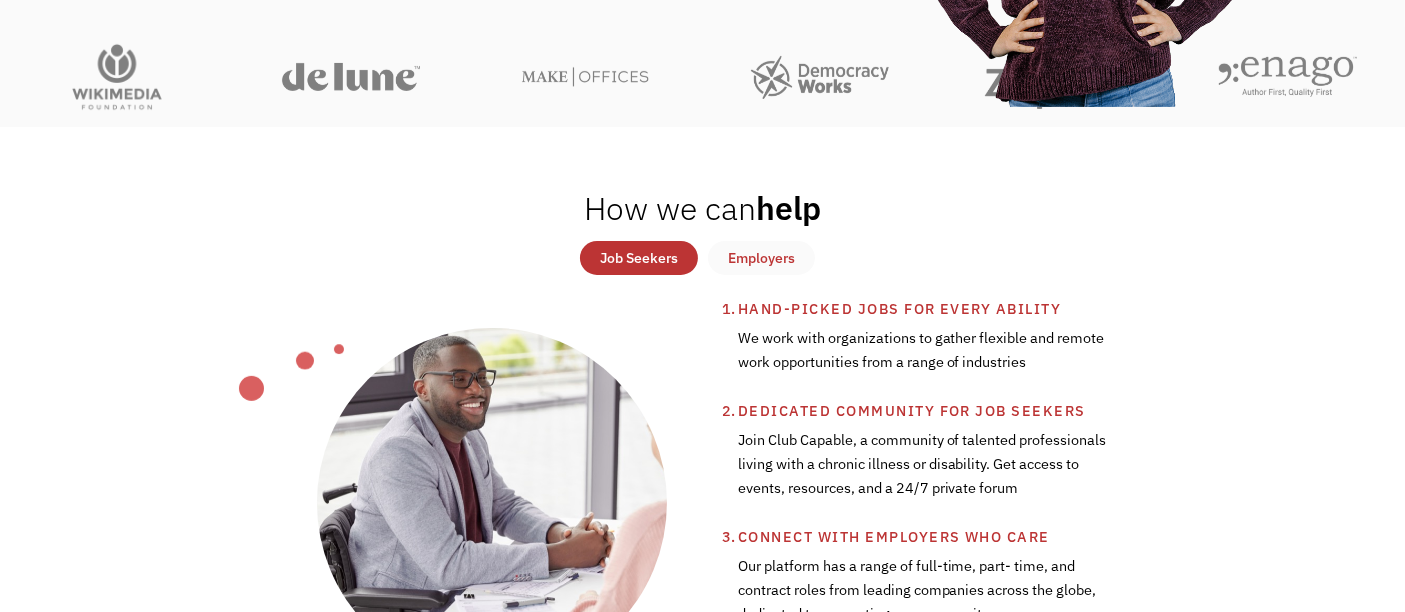 click on "Job Seekers" at bounding box center [639, 258] 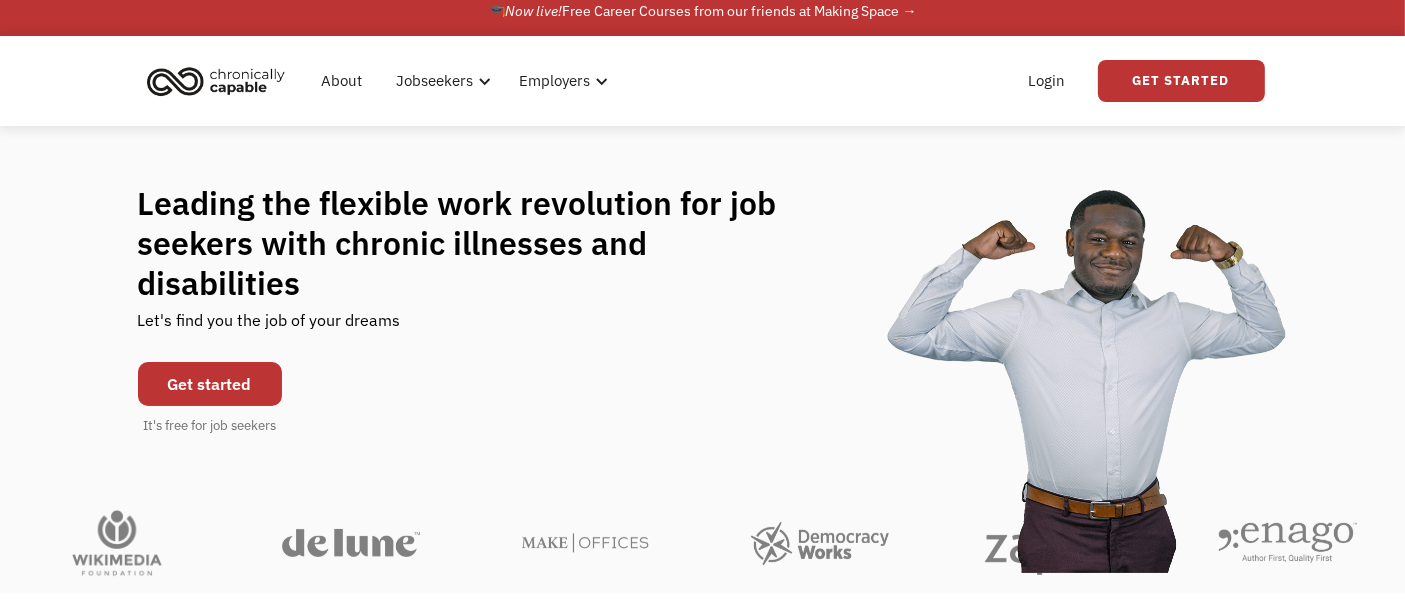 scroll, scrollTop: 0, scrollLeft: 0, axis: both 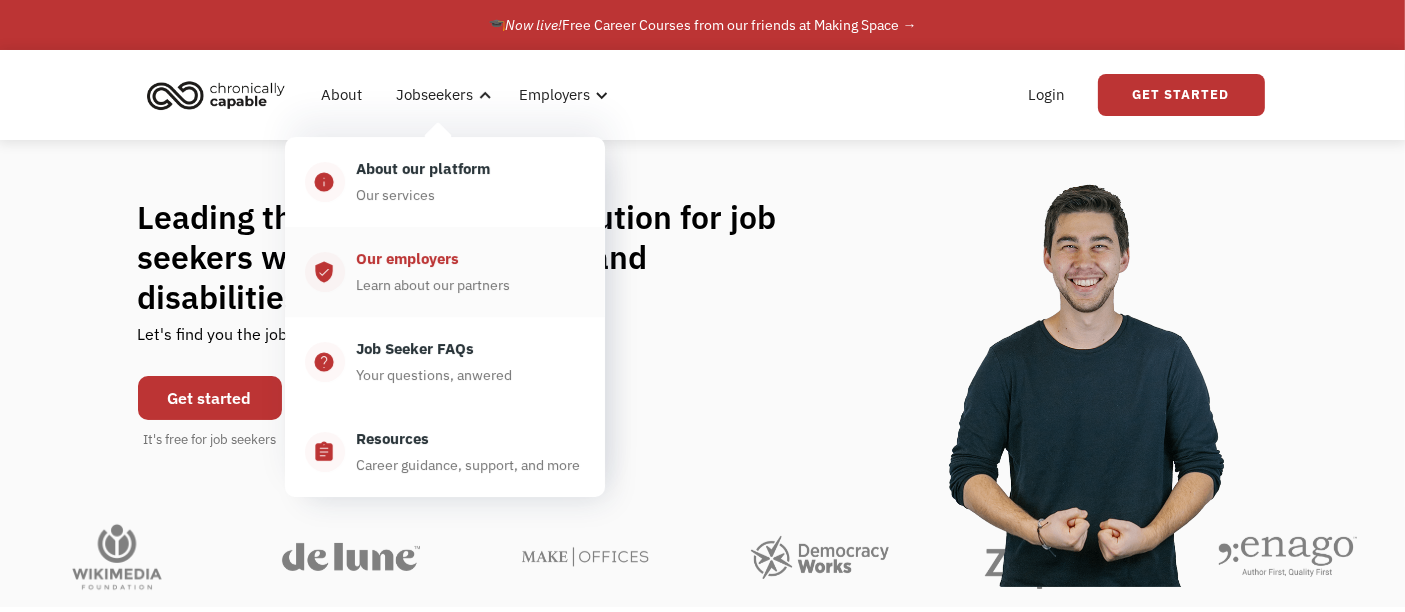 click on "Learn about our partners" at bounding box center (434, 285) 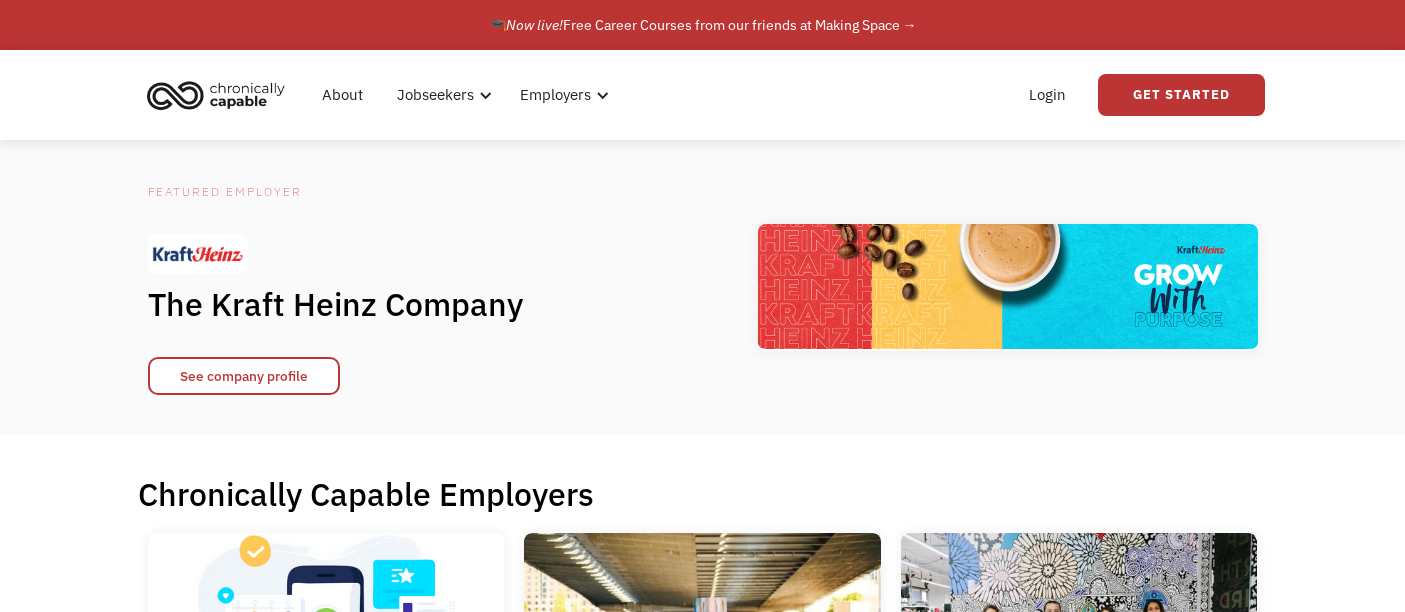 scroll, scrollTop: 0, scrollLeft: 0, axis: both 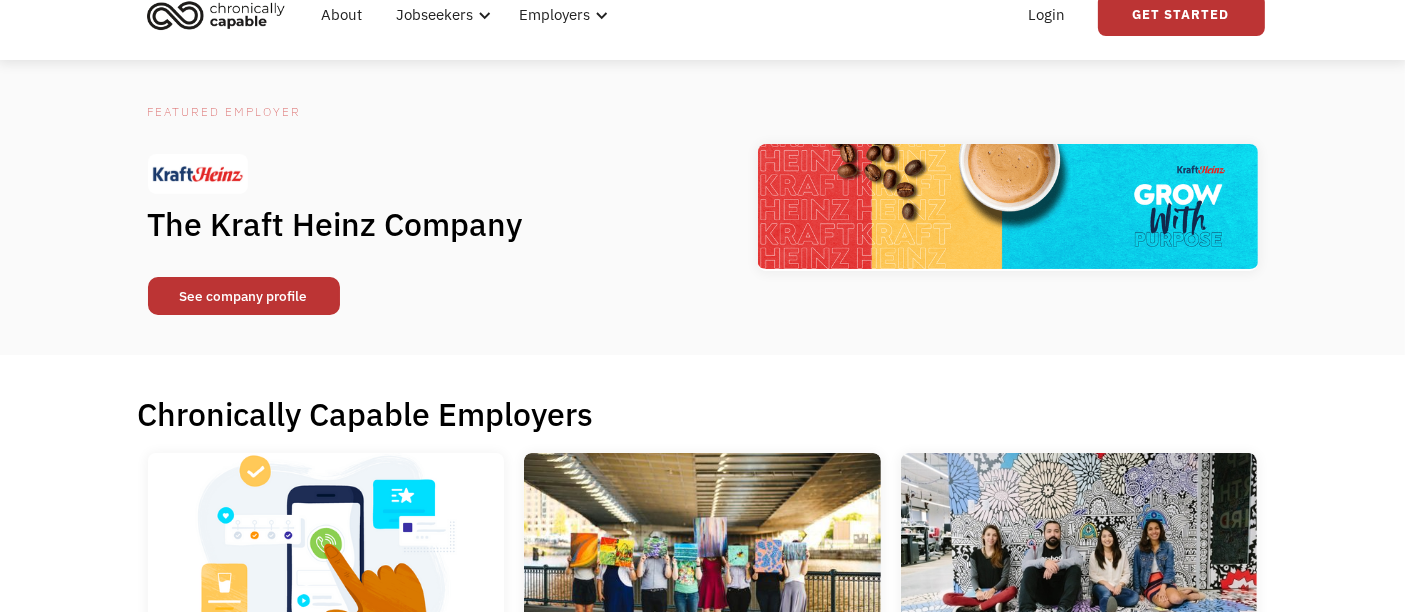 click on "See company profile" at bounding box center (244, 296) 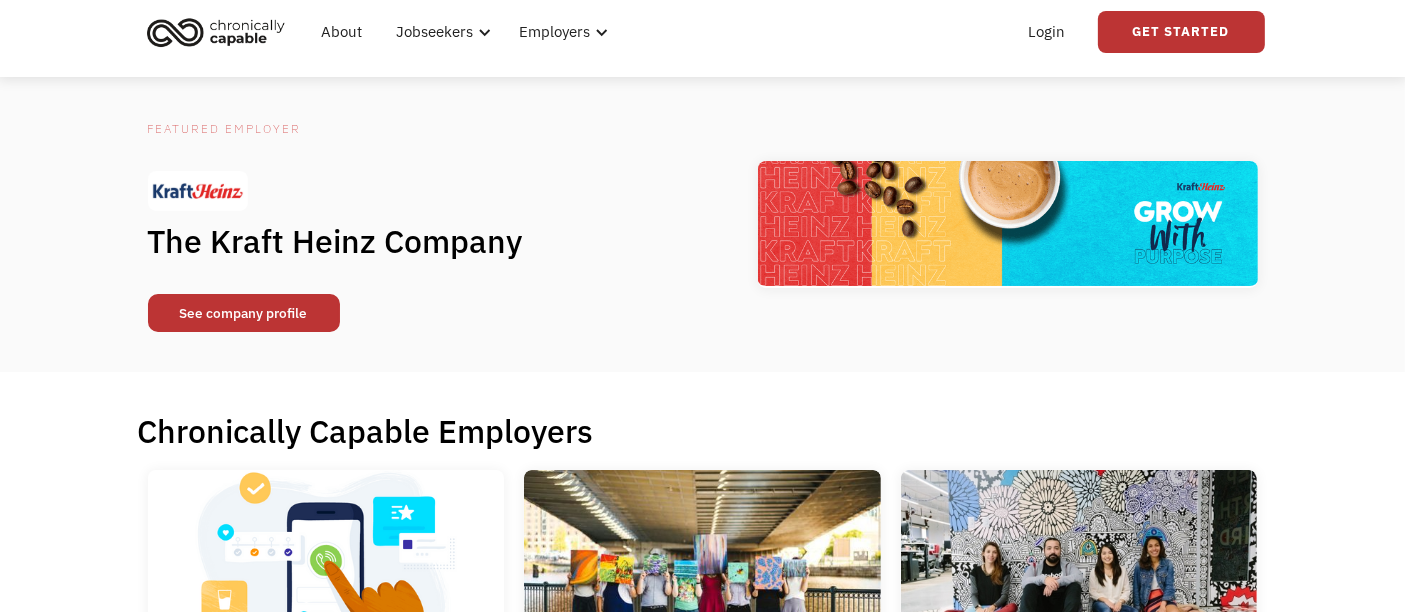 scroll, scrollTop: 0, scrollLeft: 0, axis: both 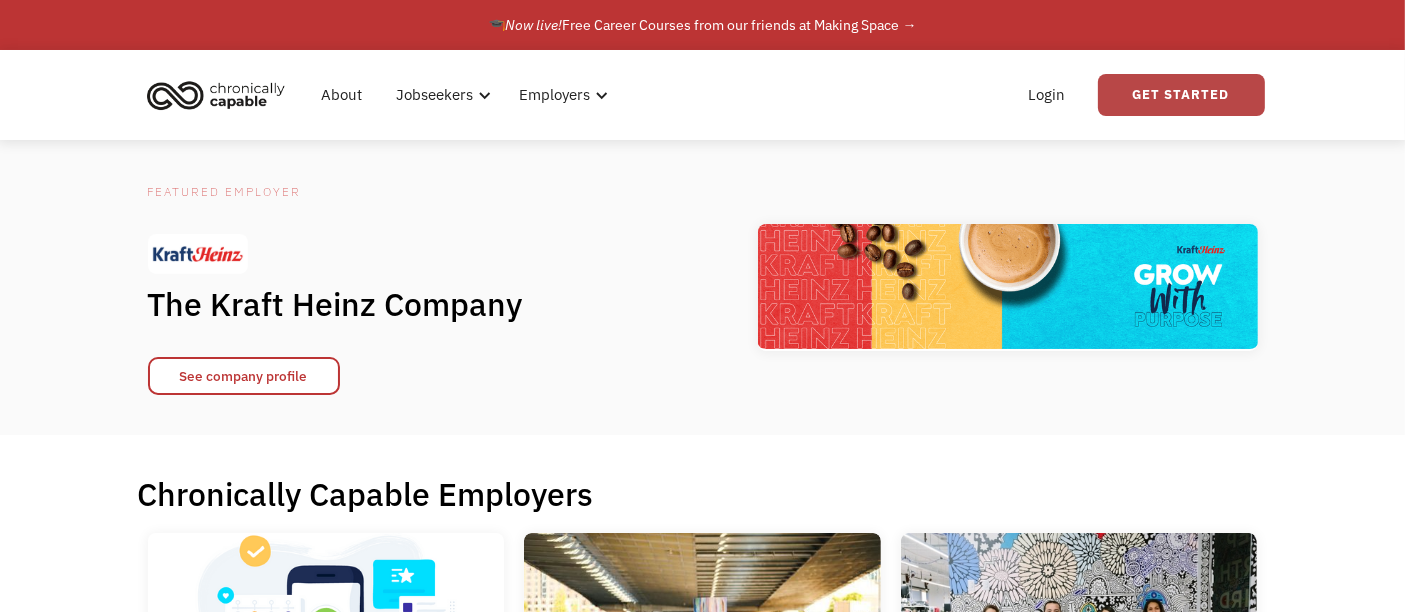 click on "Get Started" at bounding box center (1181, 95) 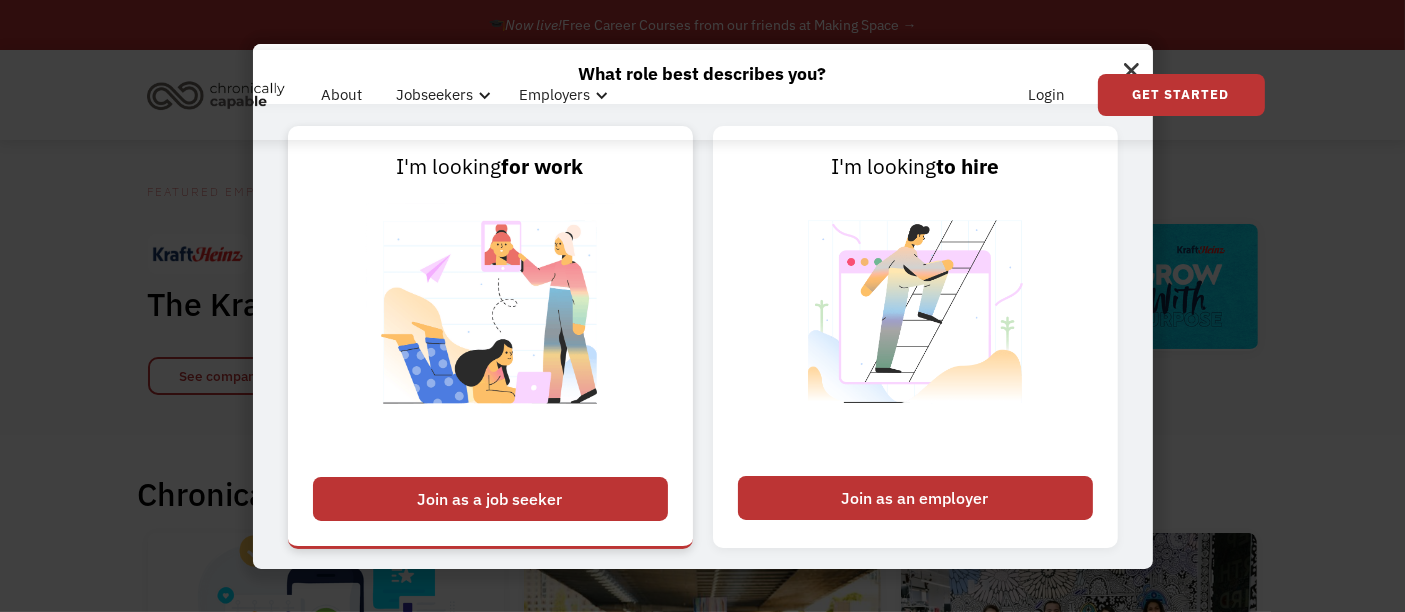 click on "Join as a job seeker" at bounding box center (490, 499) 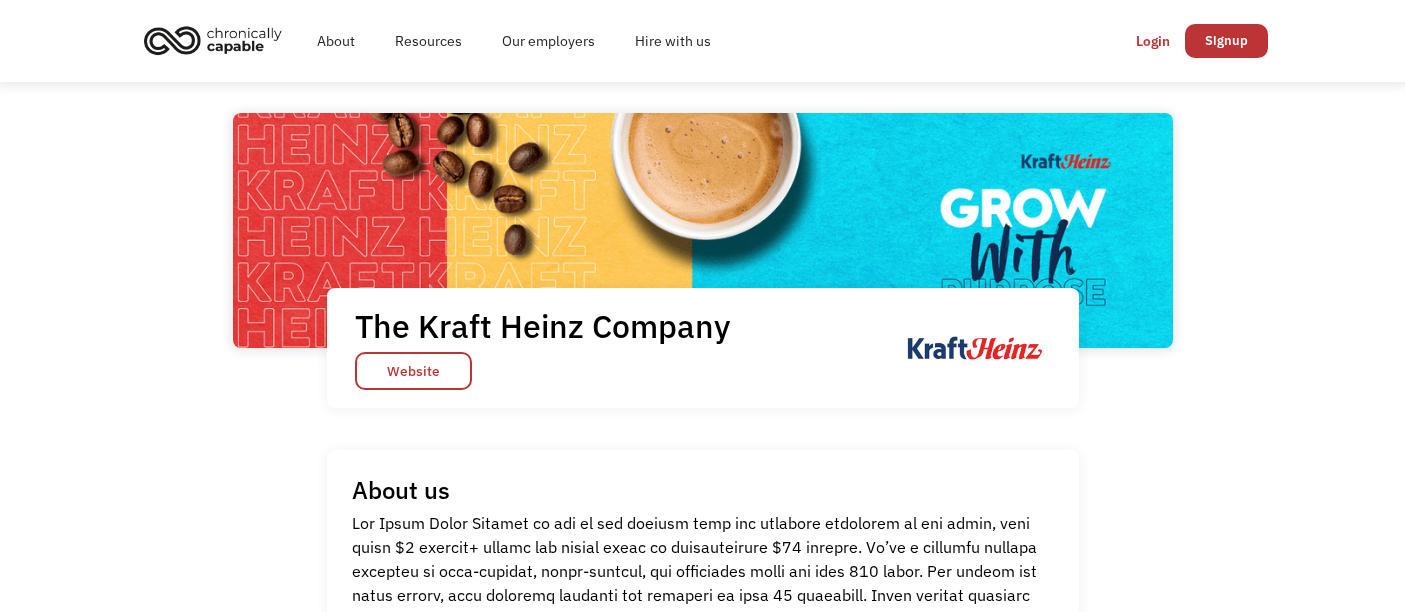 scroll, scrollTop: 0, scrollLeft: 0, axis: both 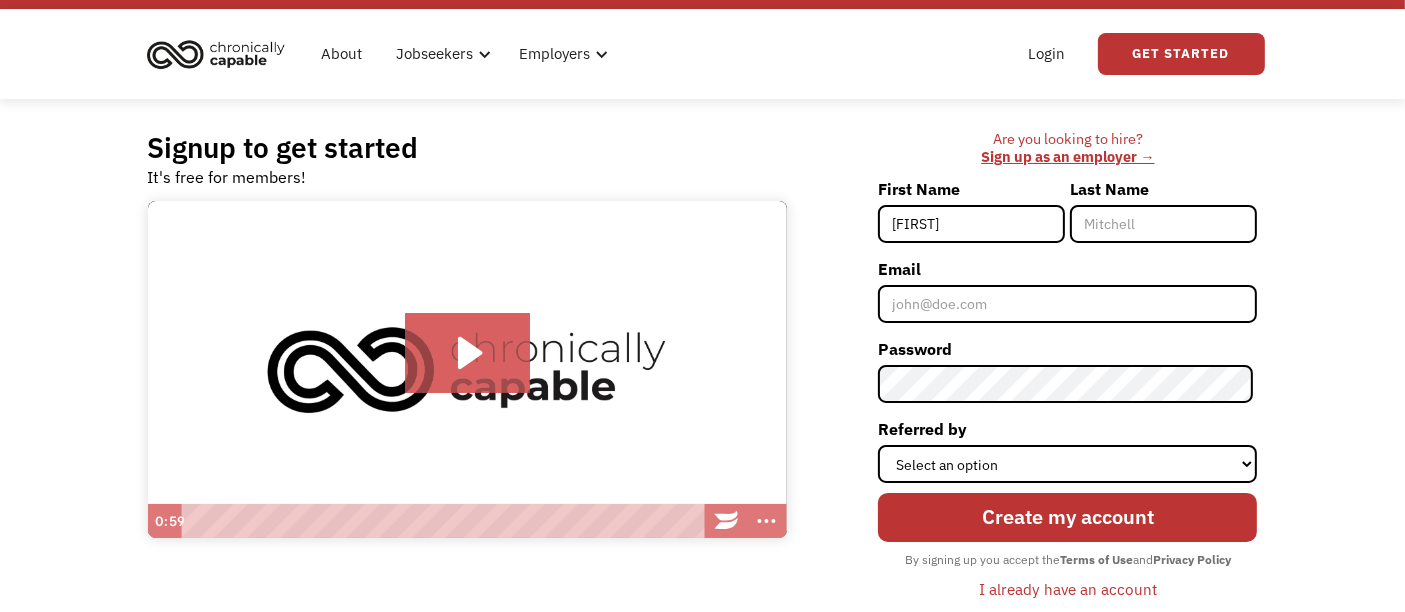 type on "Veronica" 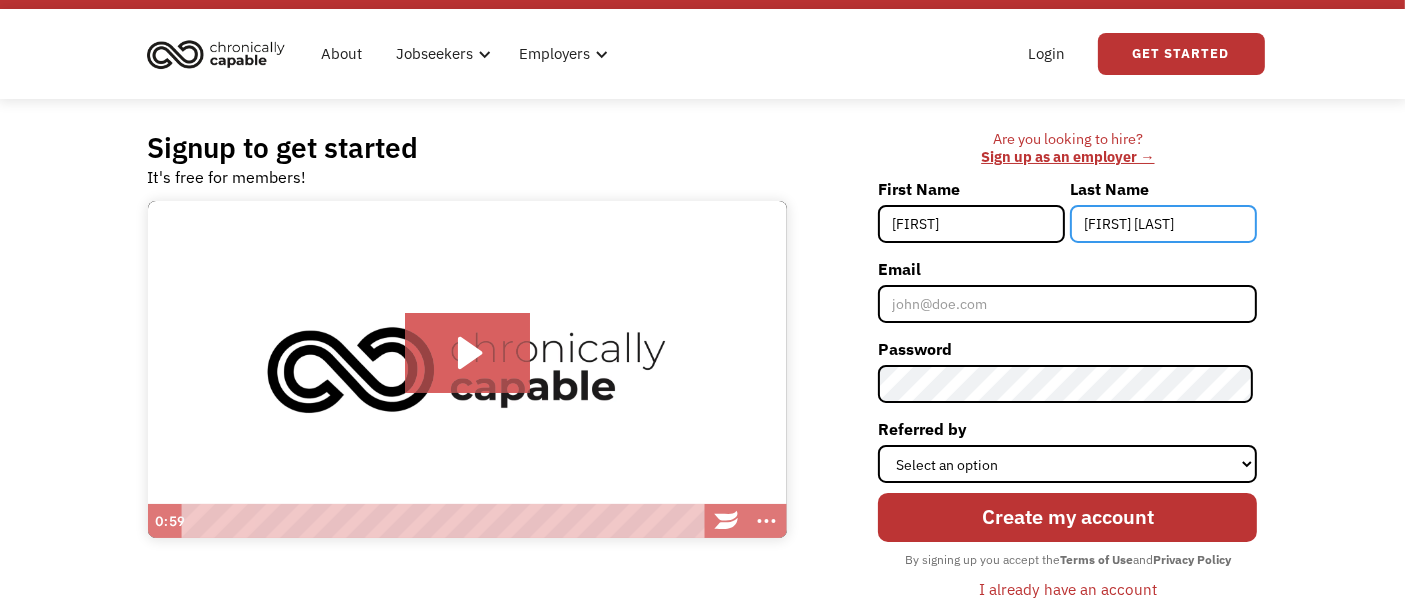 type on "Van Winkle" 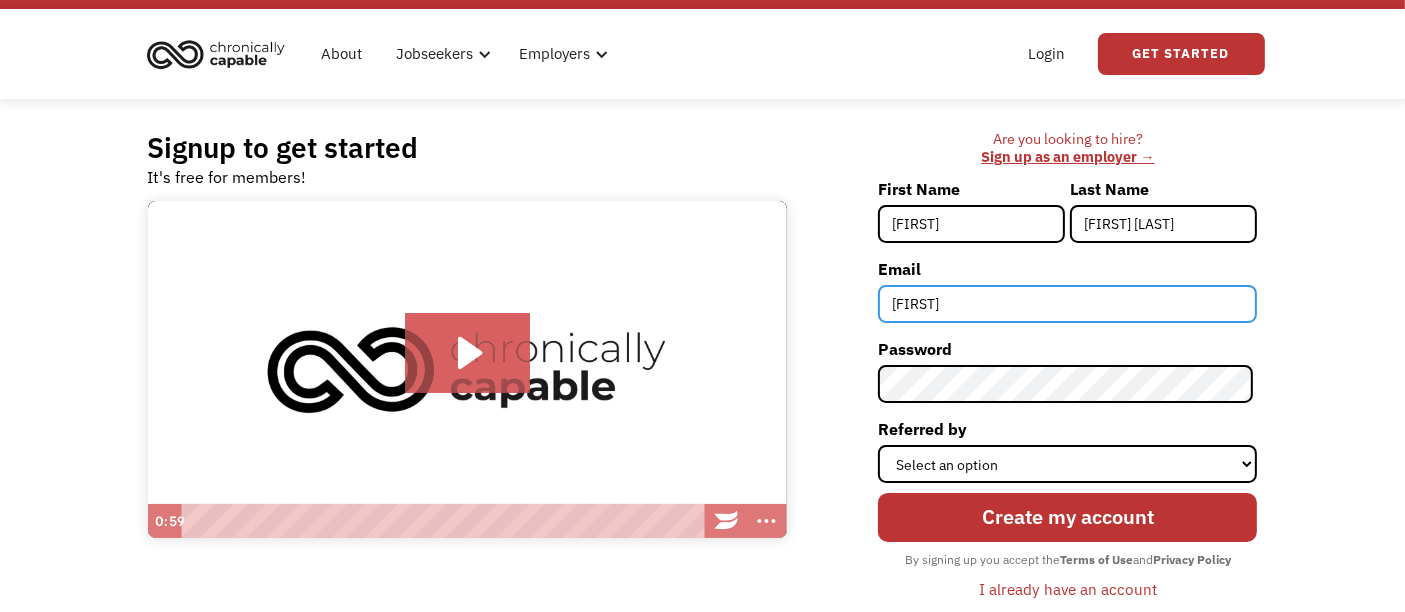 type on "veronica.van.winkle@gmail.com" 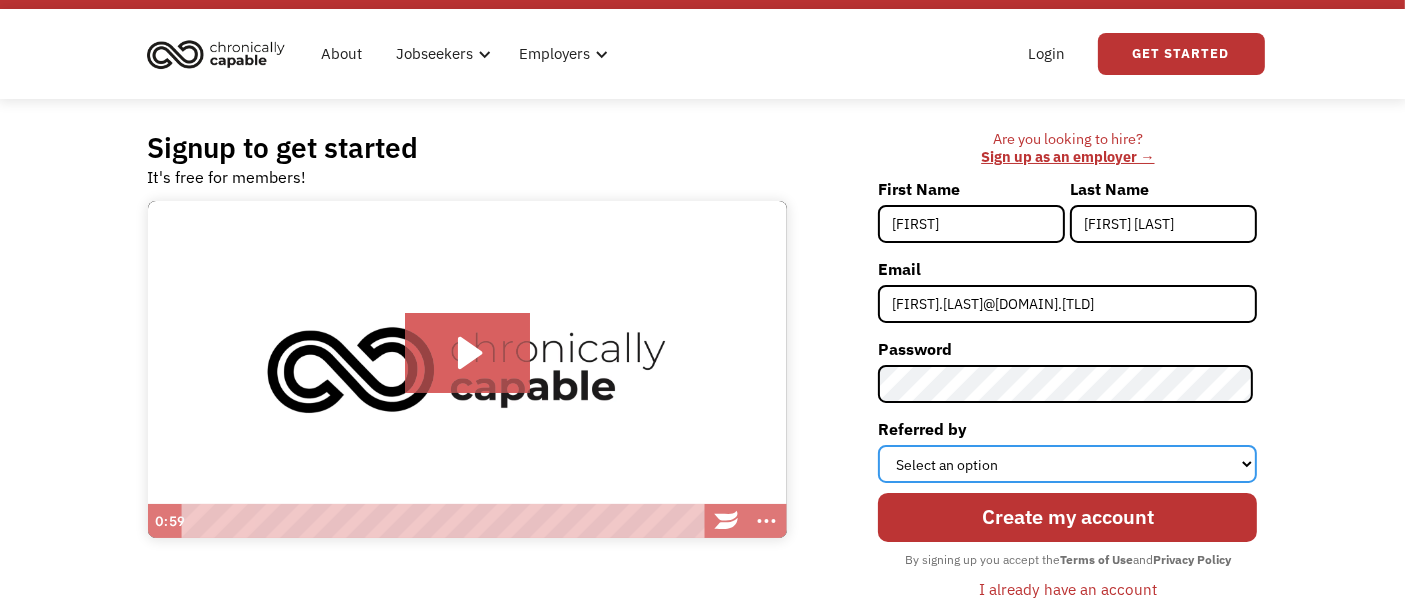 click on "Select an option Instagram Facebook Twitter Search Engine News Article Word of Mouth Employer Other" at bounding box center [1067, 464] 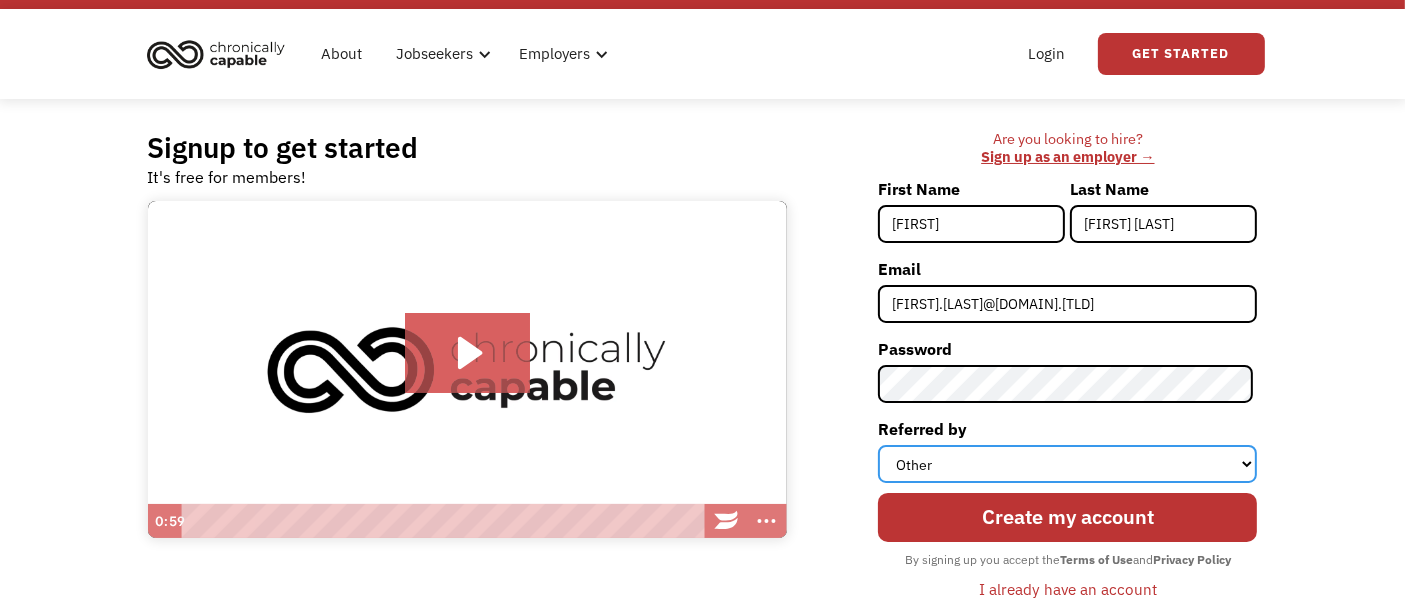 click on "Select an option Instagram Facebook Twitter Search Engine News Article Word of Mouth Employer Other" at bounding box center (1067, 464) 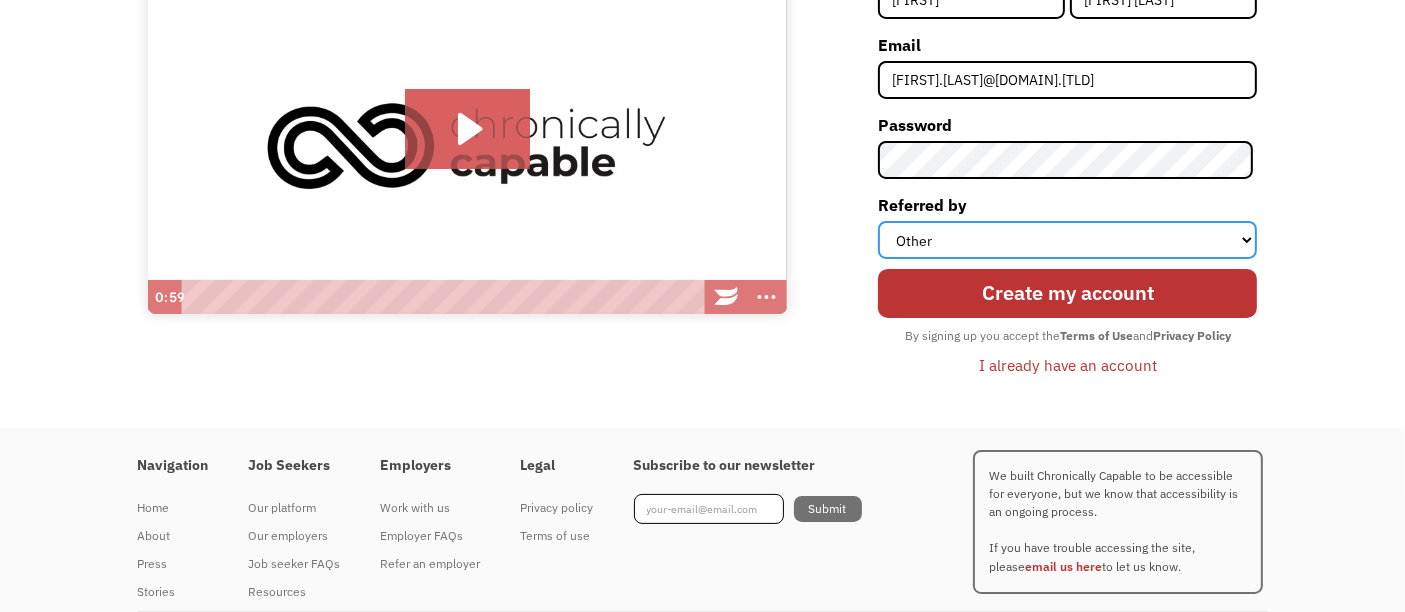scroll, scrollTop: 286, scrollLeft: 0, axis: vertical 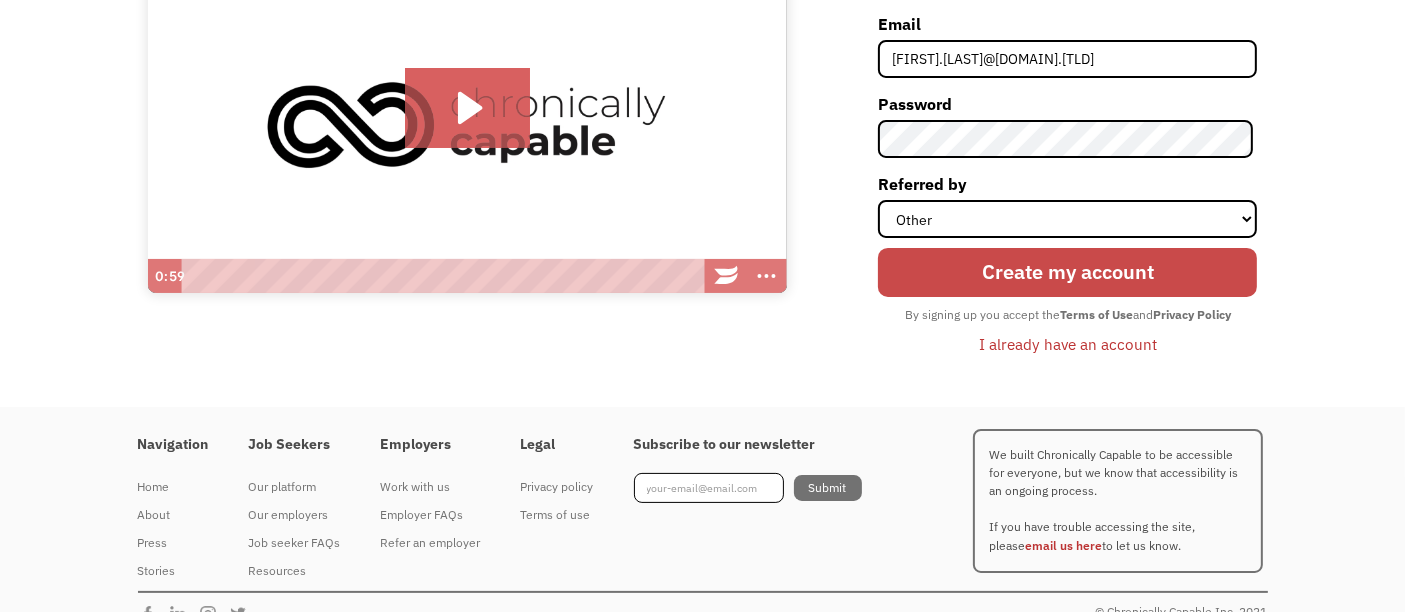 click on "Create my account" at bounding box center [1067, 272] 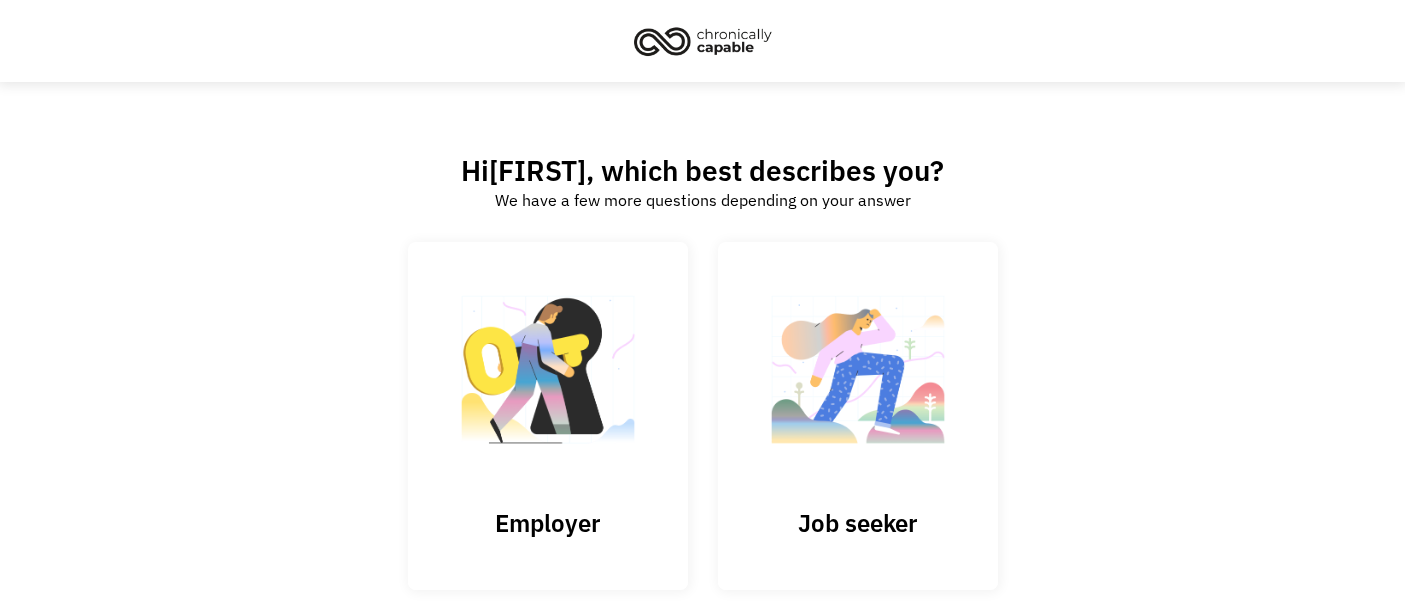 scroll, scrollTop: 0, scrollLeft: 0, axis: both 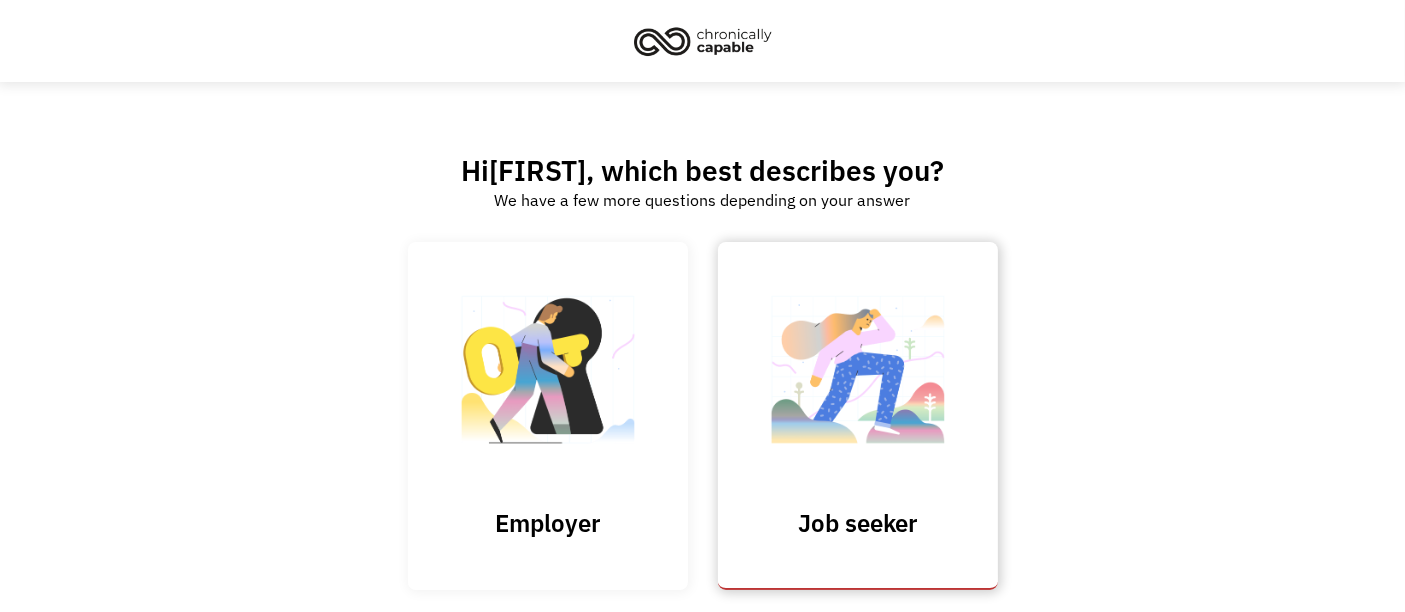 click at bounding box center [858, 379] 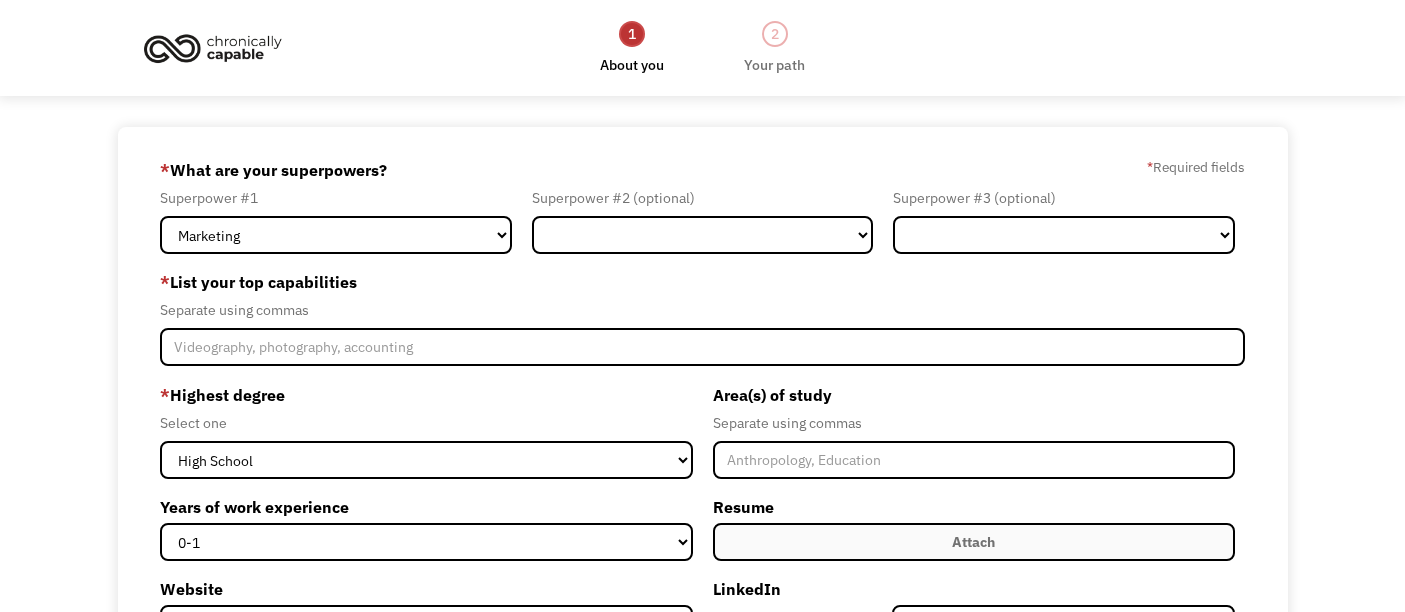 scroll, scrollTop: 0, scrollLeft: 0, axis: both 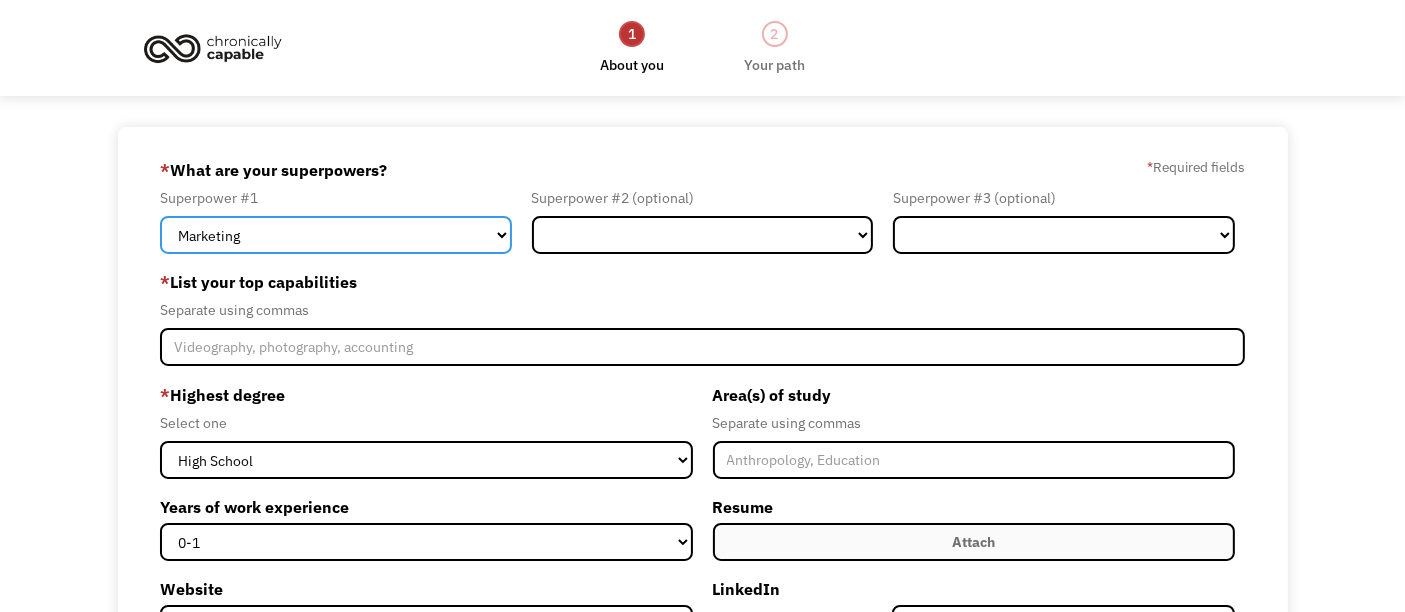 click on "Marketing Human Resources Finance Technology Operations Sales Industrial & Manufacturing Administration Legal Communications & Public Relations Customer Service Design Healthcare Science & Education Engineering & Construction Other" at bounding box center [336, 235] 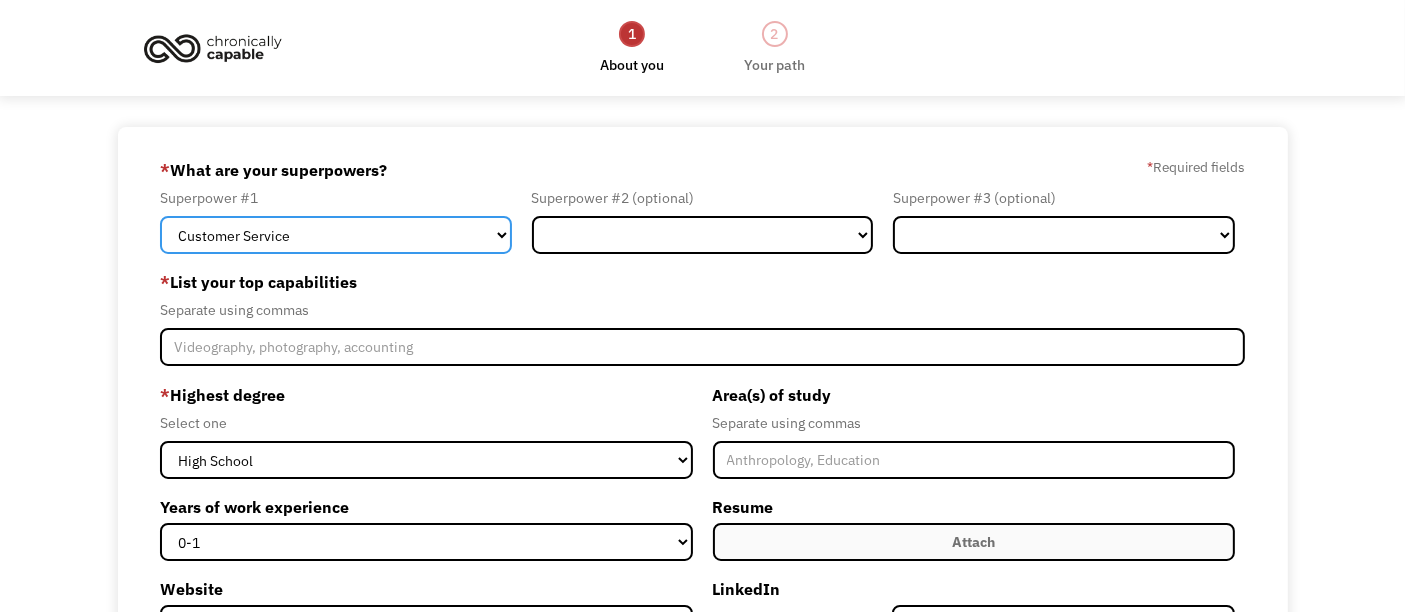 click on "Marketing Human Resources Finance Technology Operations Sales Industrial & Manufacturing Administration Legal Communications & Public Relations Customer Service Design Healthcare Science & Education Engineering & Construction Other" at bounding box center (336, 235) 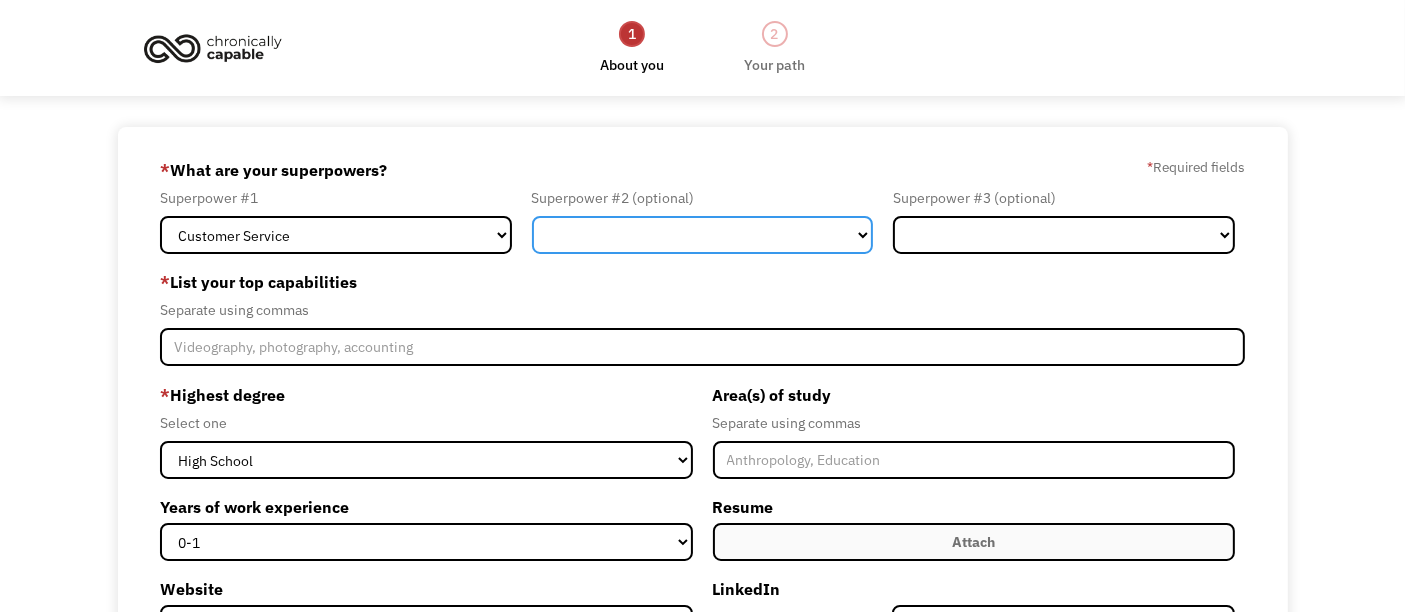 click on "Marketing Human Resources Finance Technology Operations Sales Industrial & Manufacturing Administration Legal Communications & Public Relations Customer Service Design Healthcare Science & Education Engineering & Construction Other" at bounding box center (703, 235) 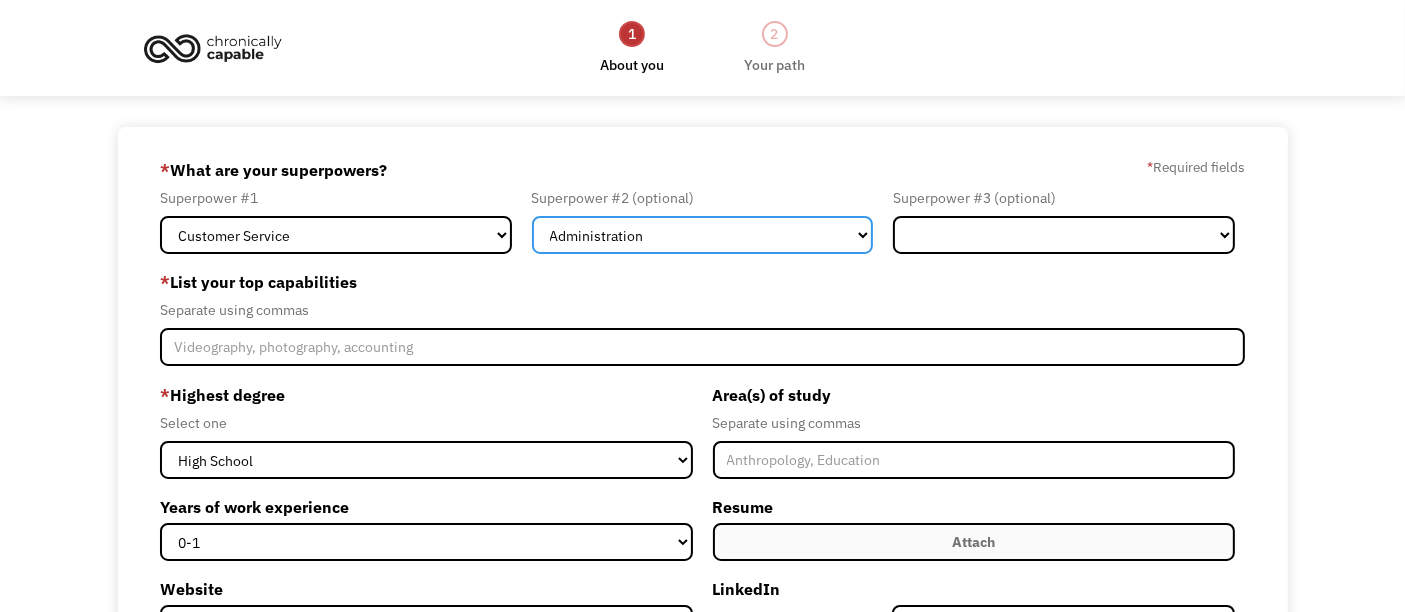 click on "Marketing Human Resources Finance Technology Operations Sales Industrial & Manufacturing Administration Legal Communications & Public Relations Customer Service Design Healthcare Science & Education Engineering & Construction Other" at bounding box center [703, 235] 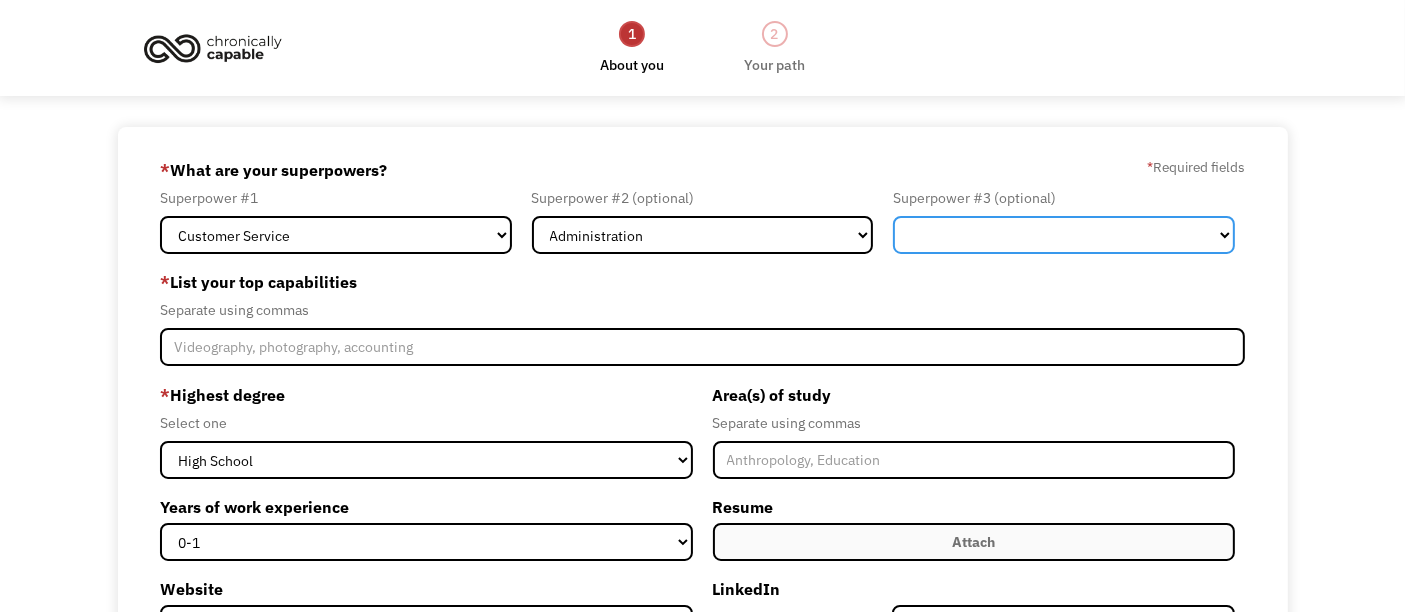 click on "Marketing Human Resources Finance Technology Operations Sales Industrial & Manufacturing Administration Legal Communications & Public Relations Customer Service Design Healthcare Science & Education Engineering & Construction Other" at bounding box center [1064, 235] 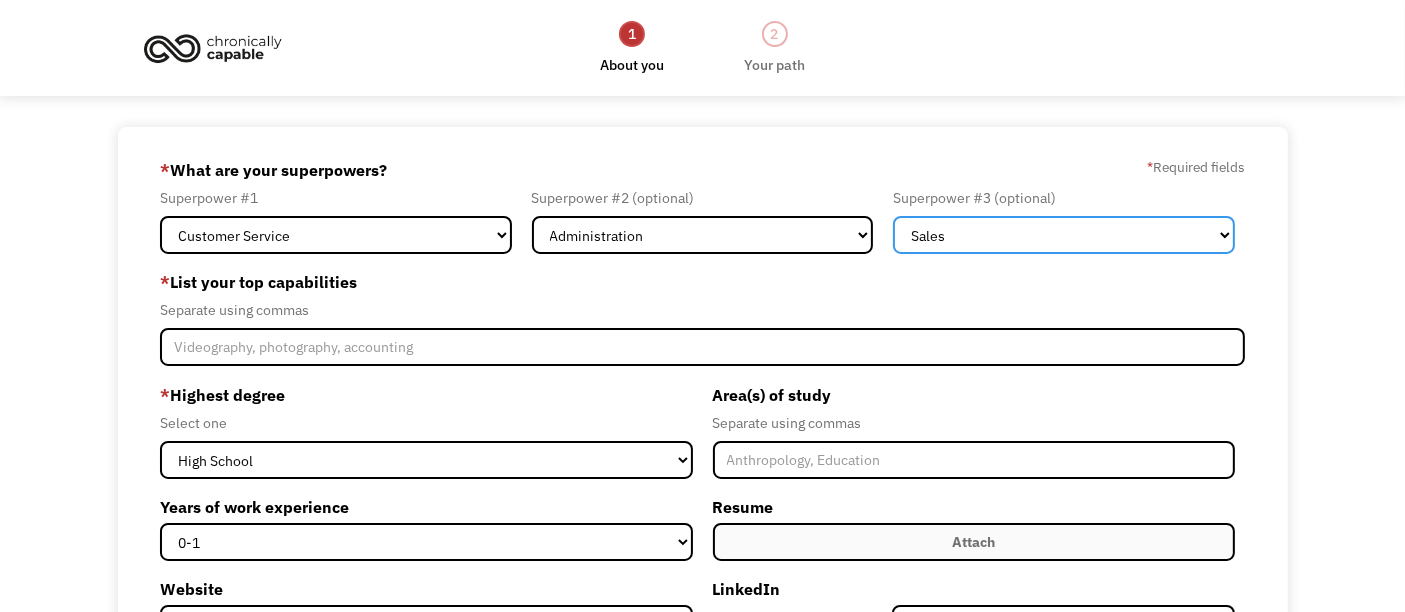 click on "Marketing Human Resources Finance Technology Operations Sales Industrial & Manufacturing Administration Legal Communications & Public Relations Customer Service Design Healthcare Science & Education Engineering & Construction Other" at bounding box center (1064, 235) 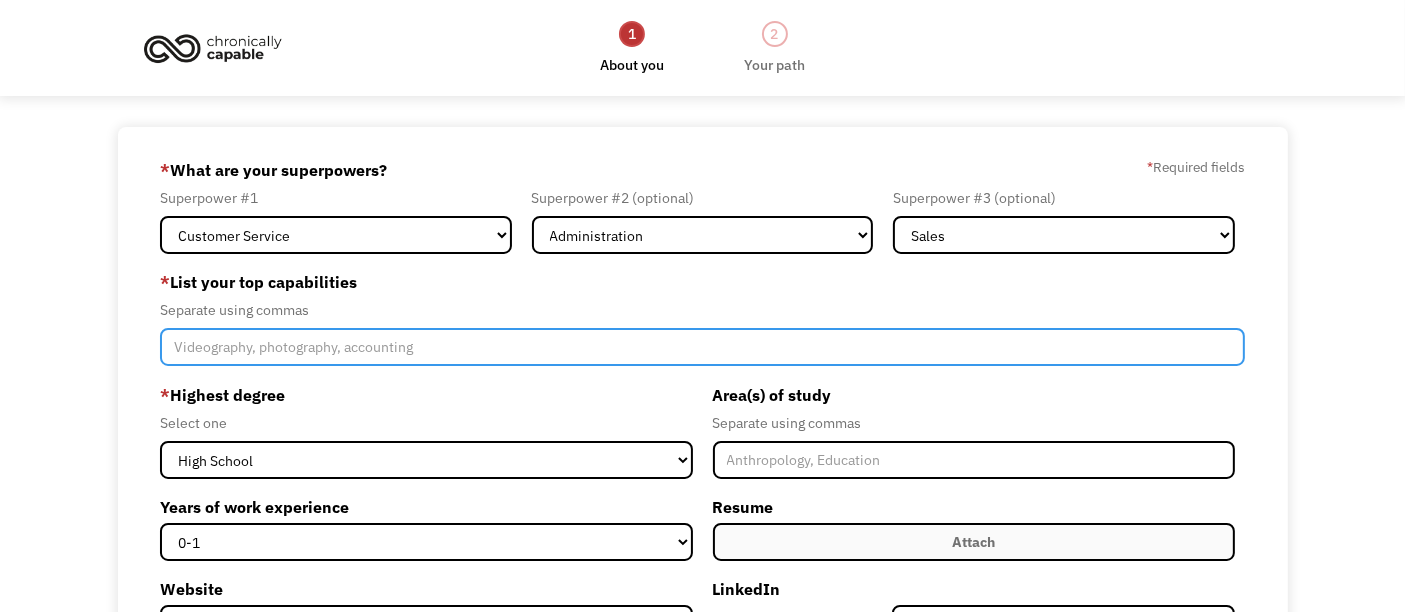click at bounding box center [703, 347] 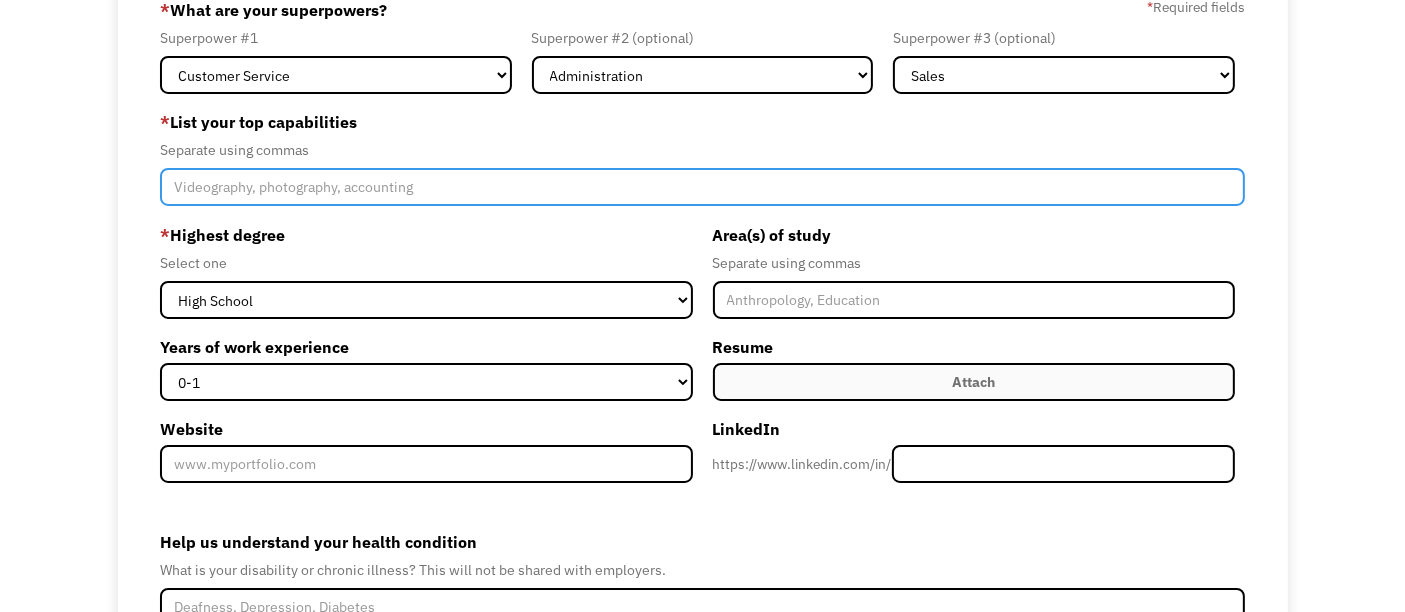 scroll, scrollTop: 154, scrollLeft: 0, axis: vertical 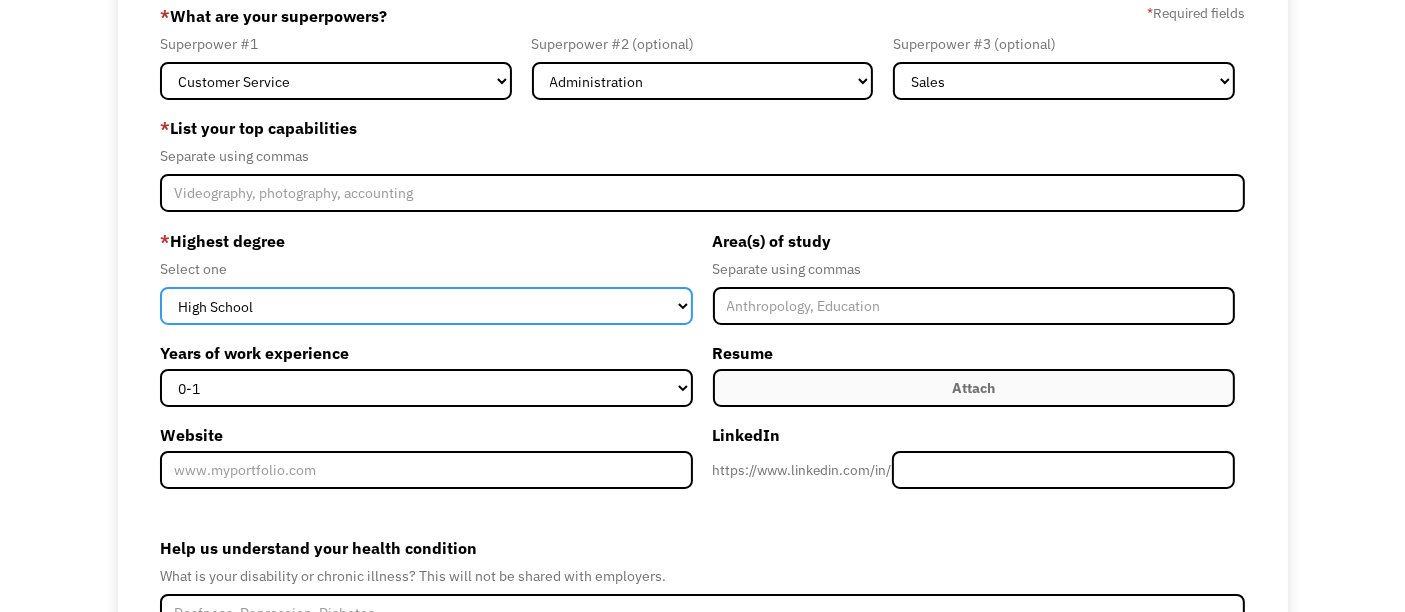click on "High School Associates Bachelors Master's PhD" at bounding box center [426, 306] 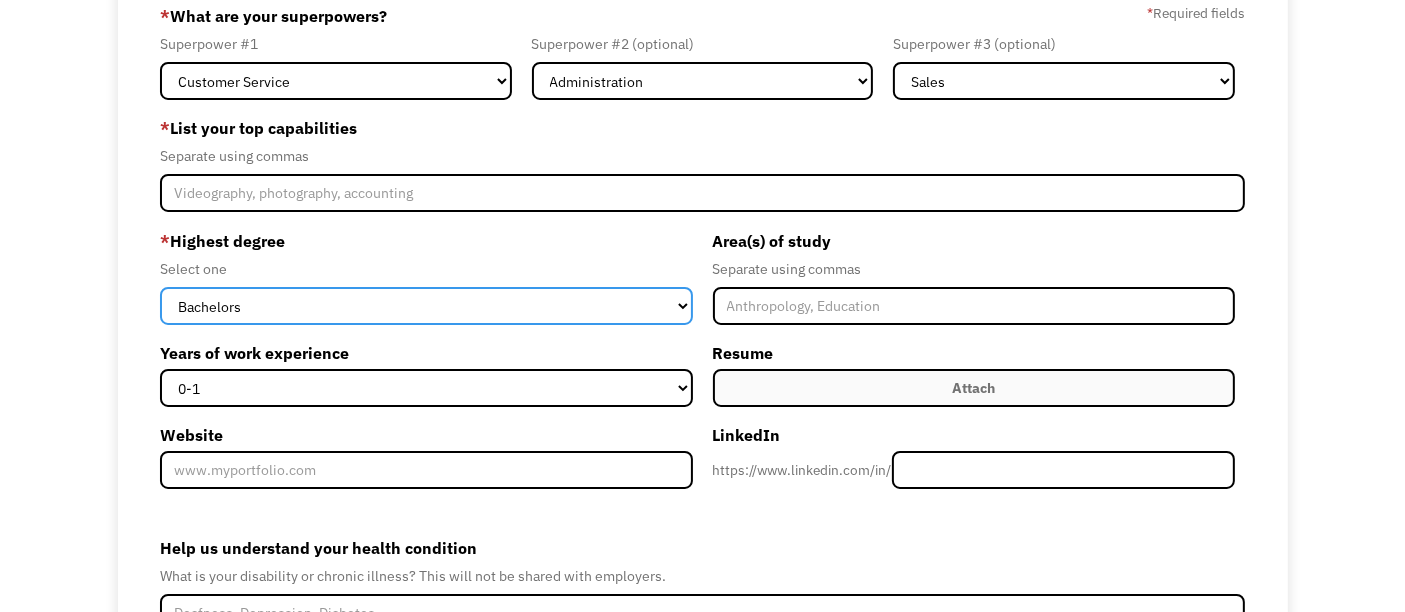 click on "High School Associates Bachelors Master's PhD" at bounding box center (426, 306) 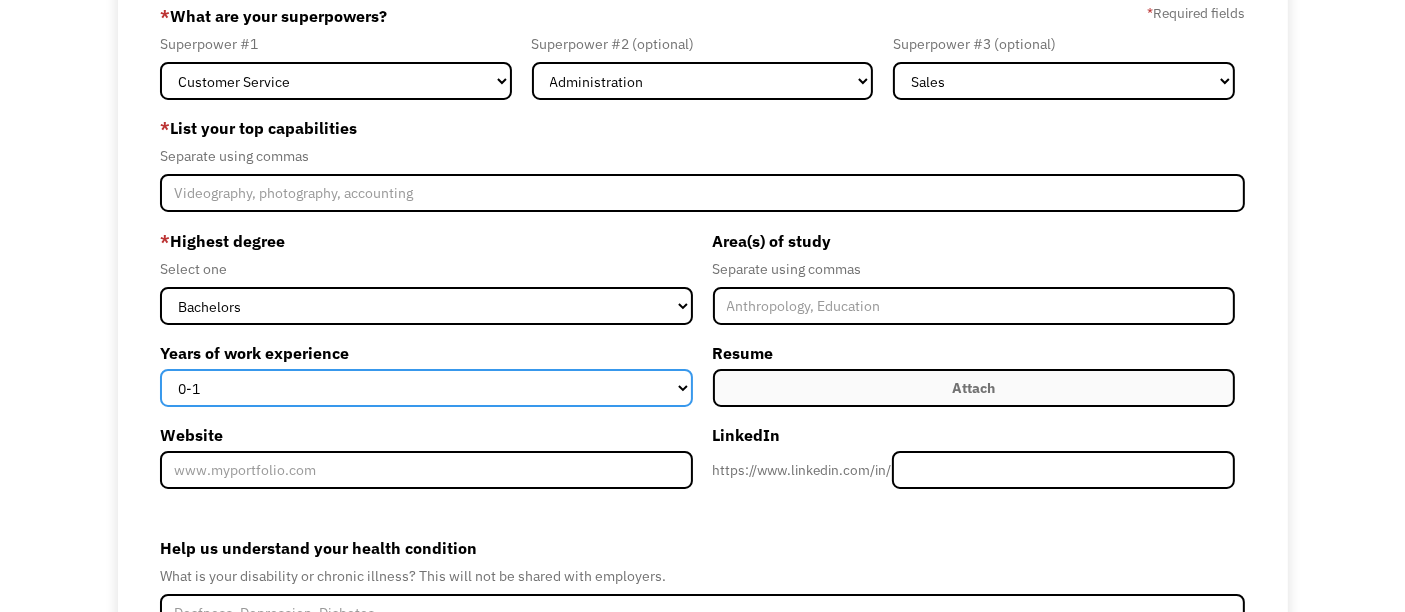 click on "0-1 2-4 5-10 11-15 15+" at bounding box center (426, 388) 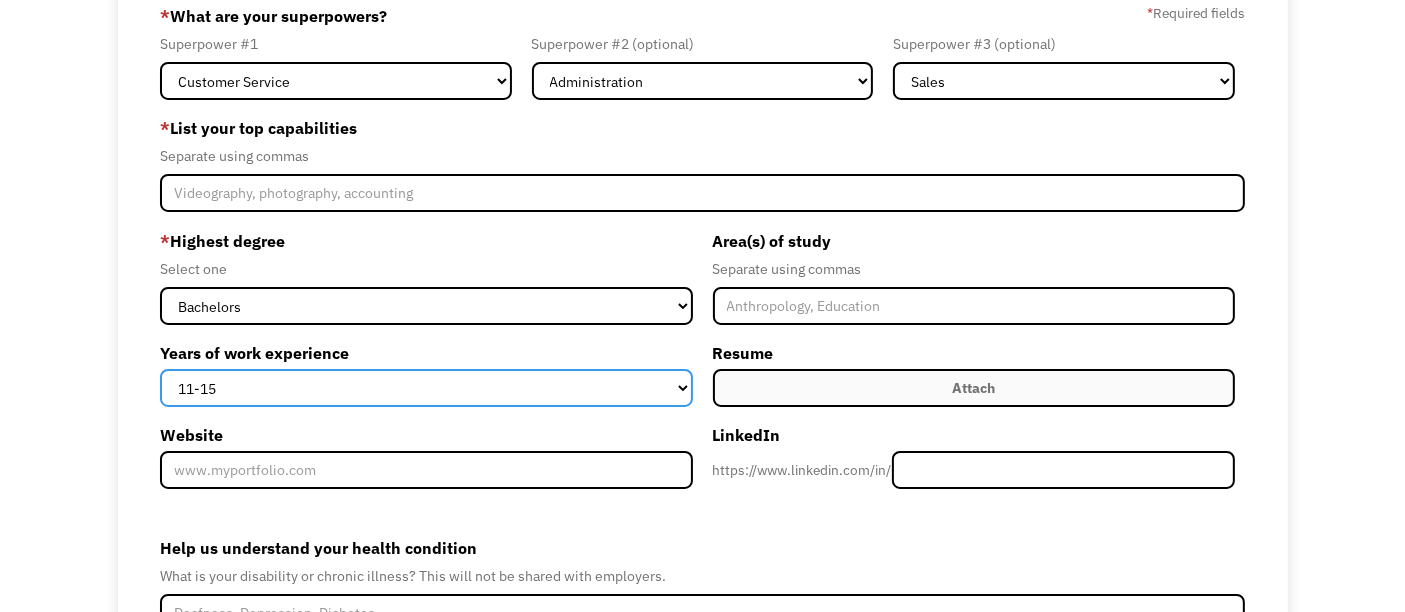 click on "0-1 2-4 5-10 11-15 15+" at bounding box center [426, 388] 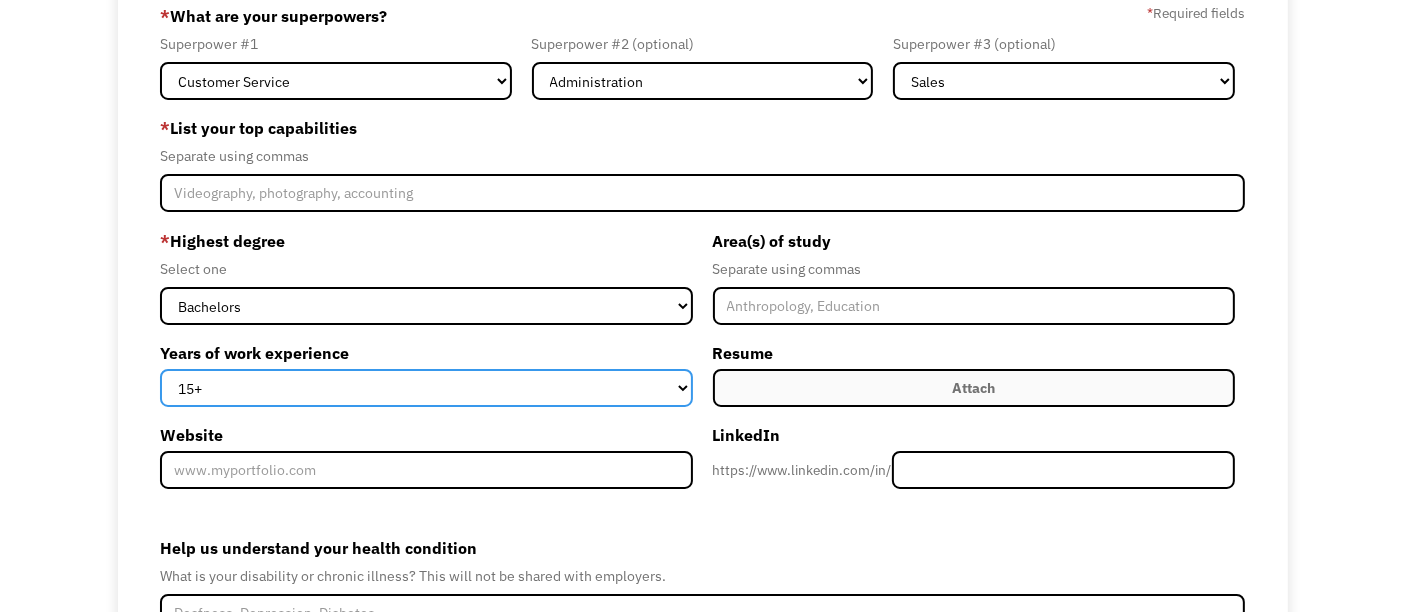 click on "0-1 2-4 5-10 11-15 15+" at bounding box center [426, 388] 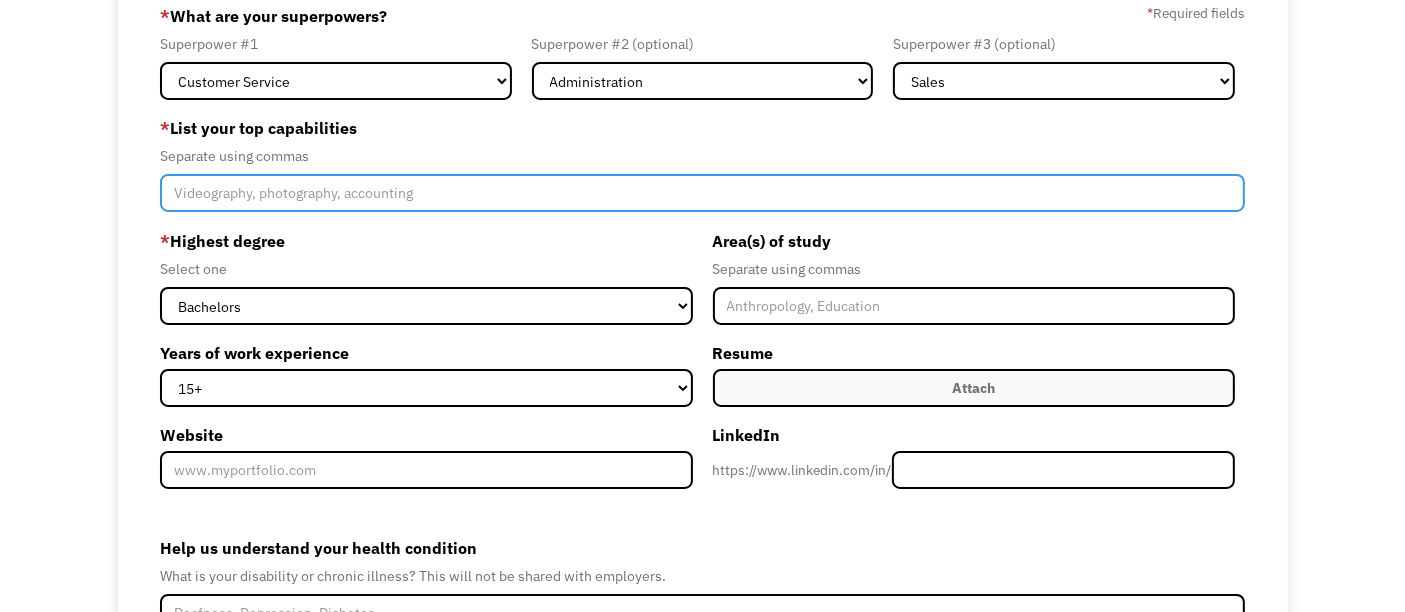 click at bounding box center (703, 193) 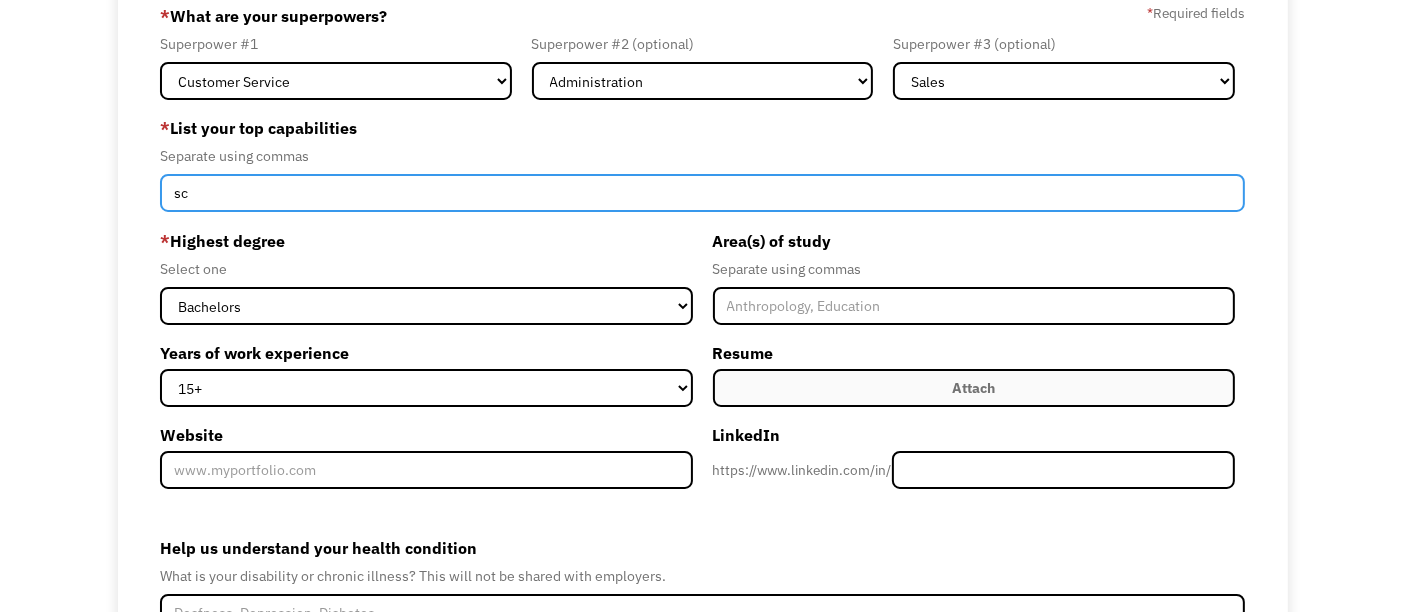 type on "s" 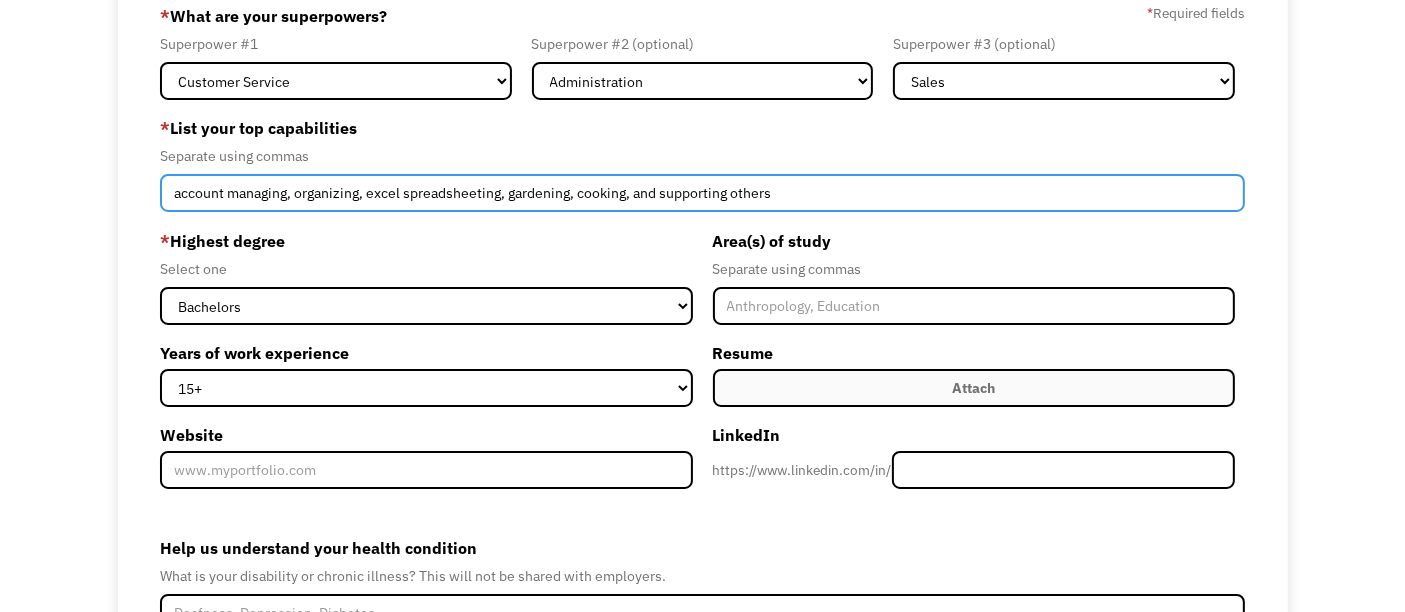 scroll, scrollTop: 353, scrollLeft: 0, axis: vertical 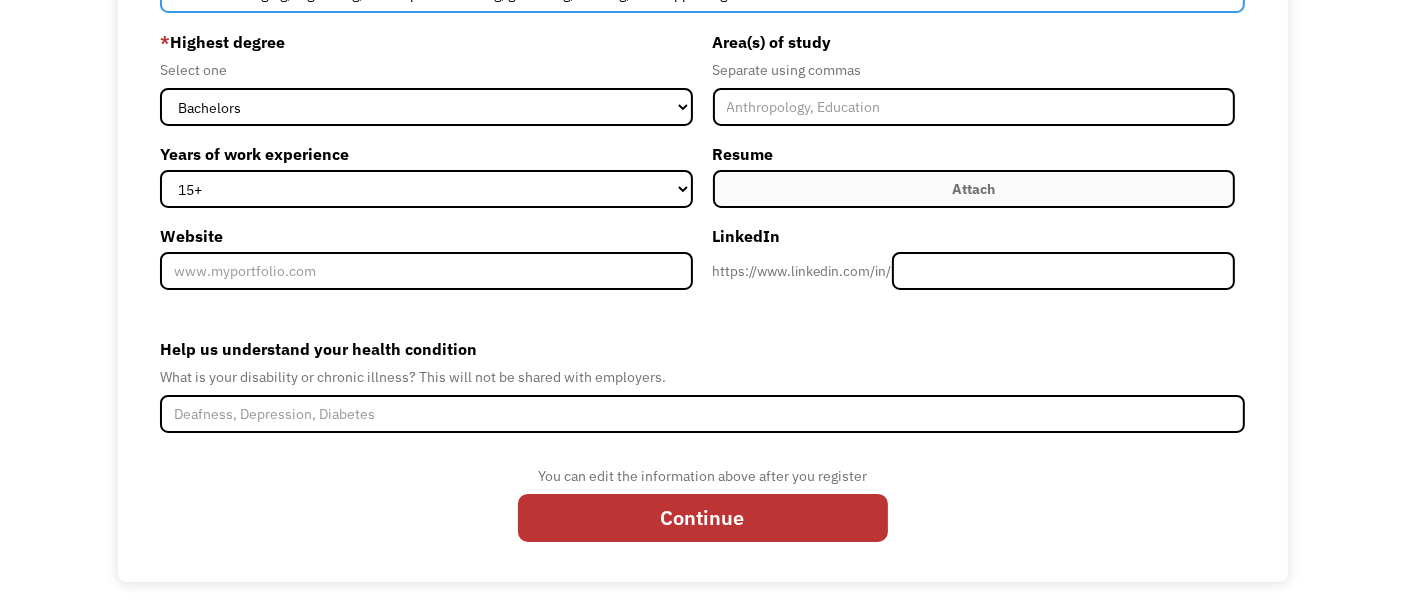 type on "account managing, organizing, excel spreadsheeting, gardening, cooking, and supporting others" 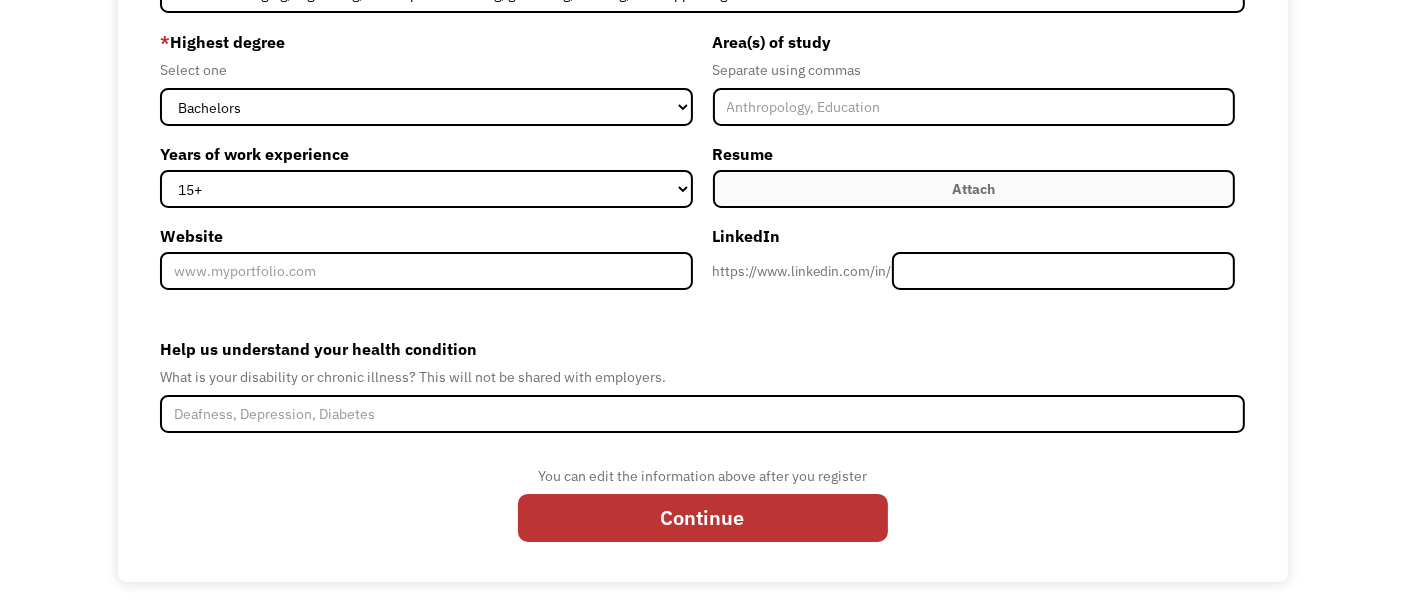 click on "Attach" at bounding box center (974, 189) 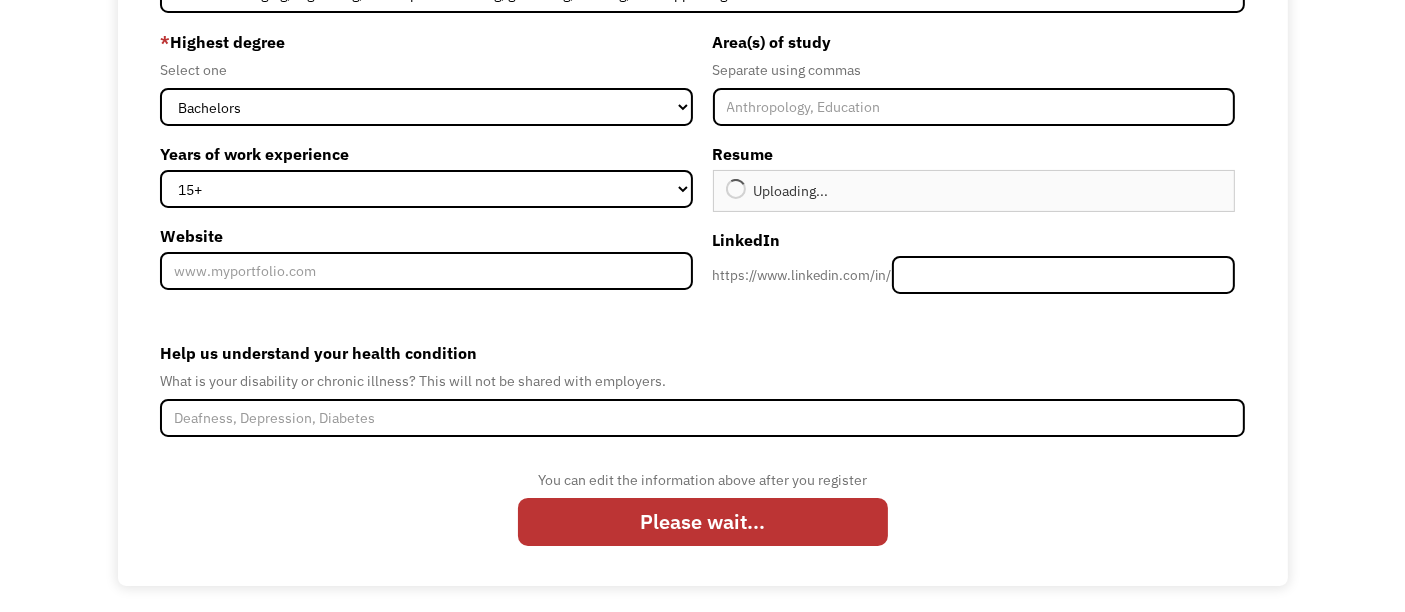type on "Continue" 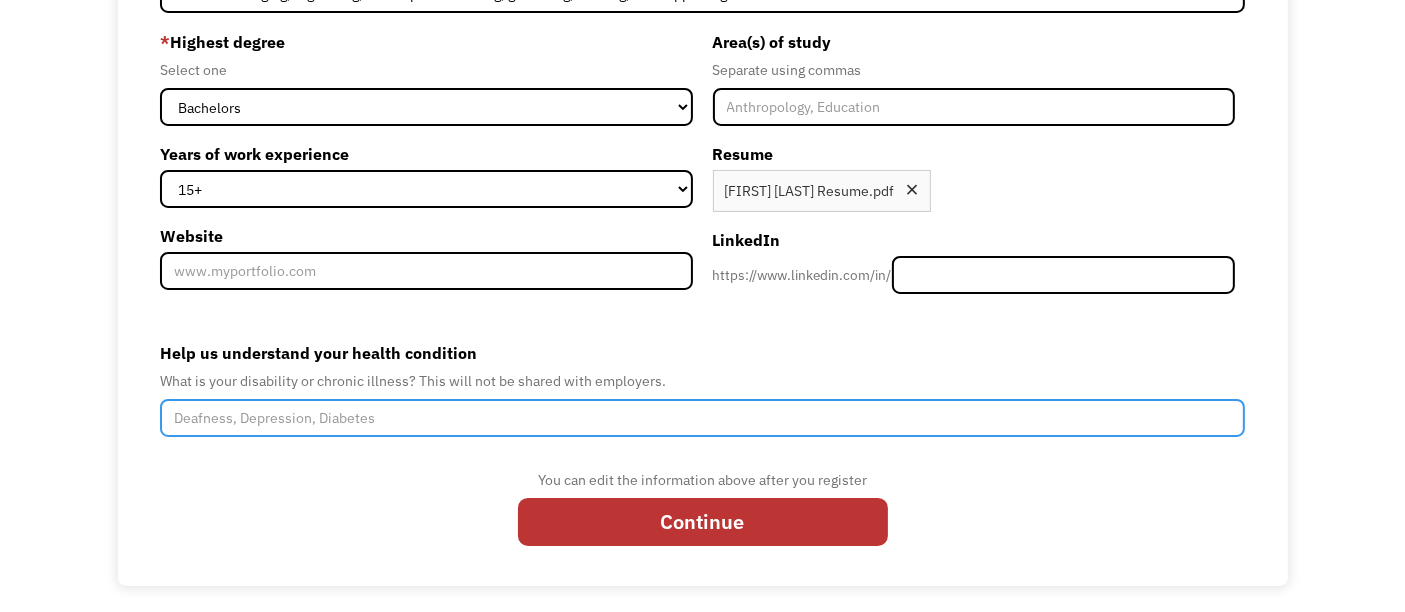 click on "Help us understand your health condition" at bounding box center [703, 418] 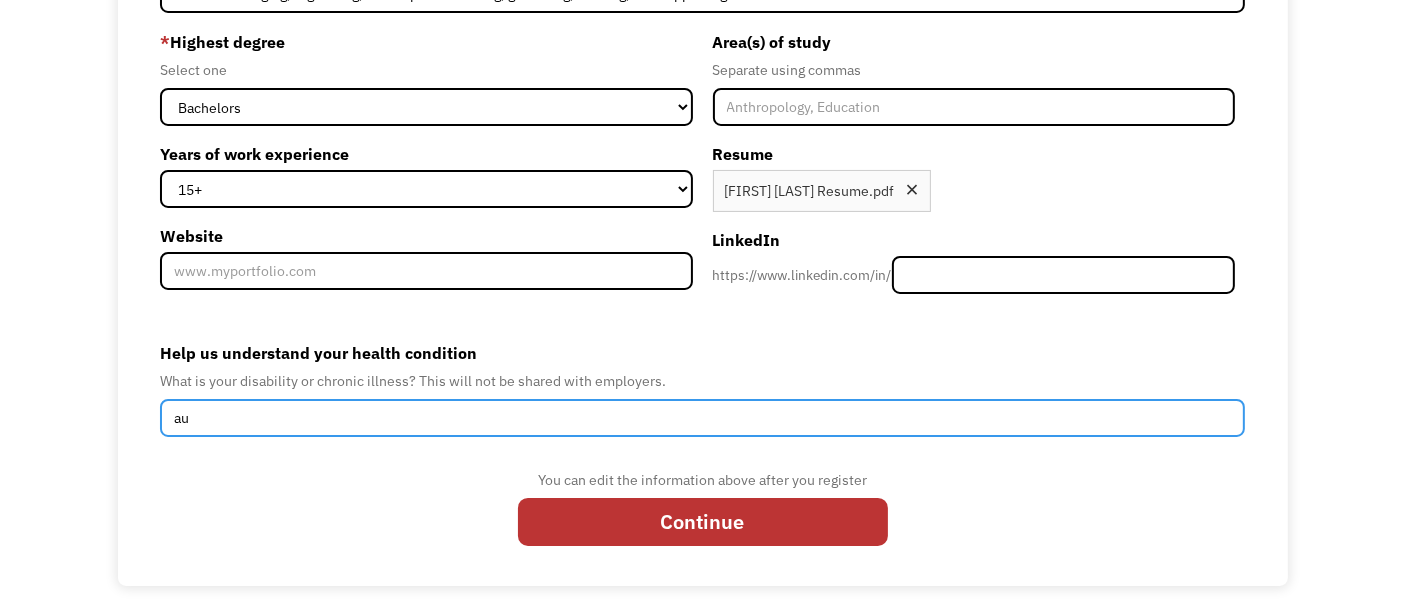 type on "a" 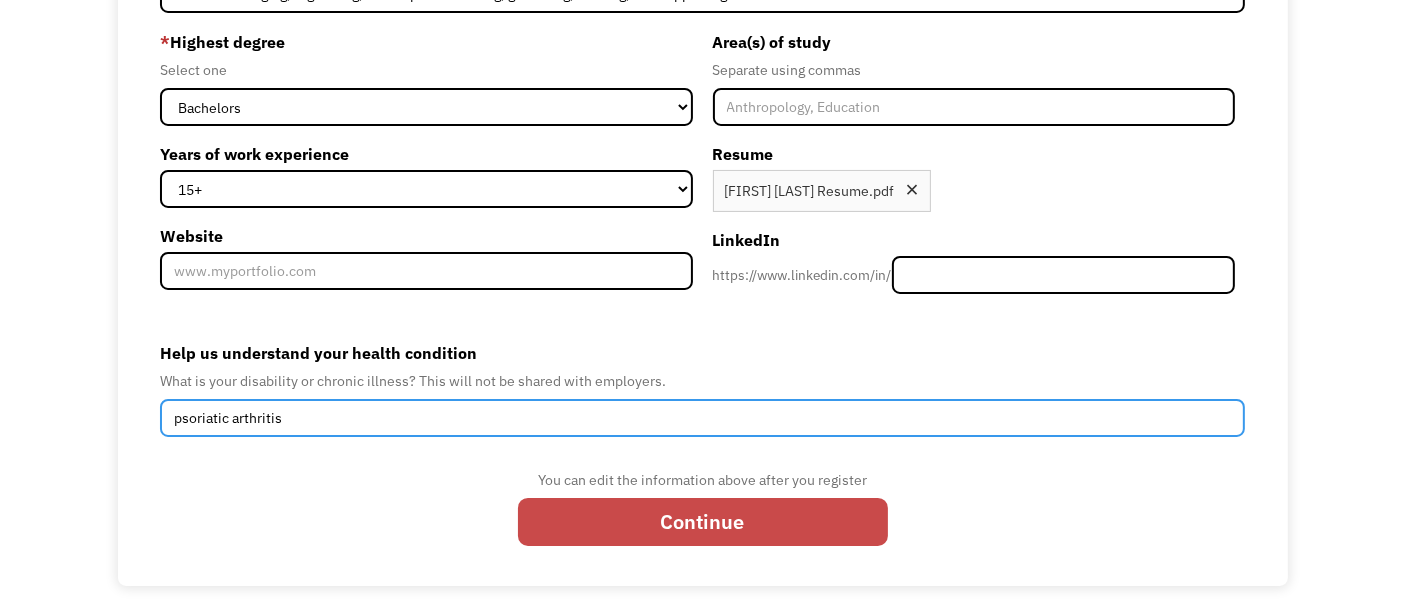 type on "psoriatic arthritis" 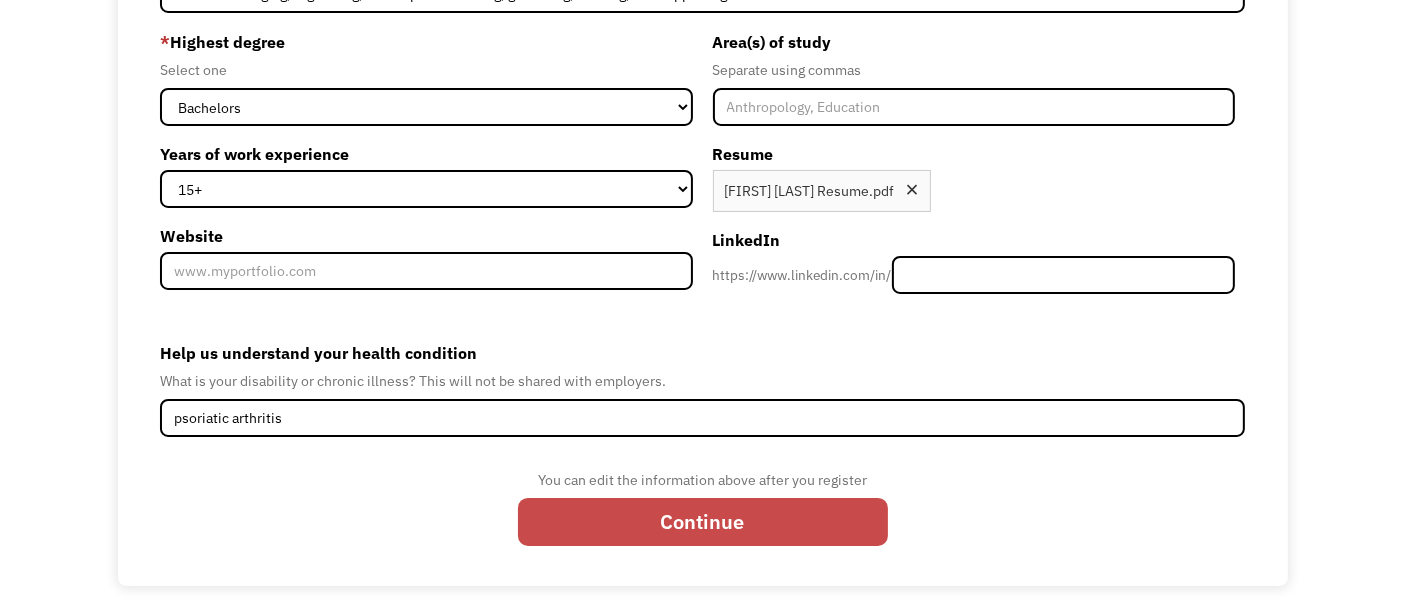 click on "Continue" at bounding box center (703, 522) 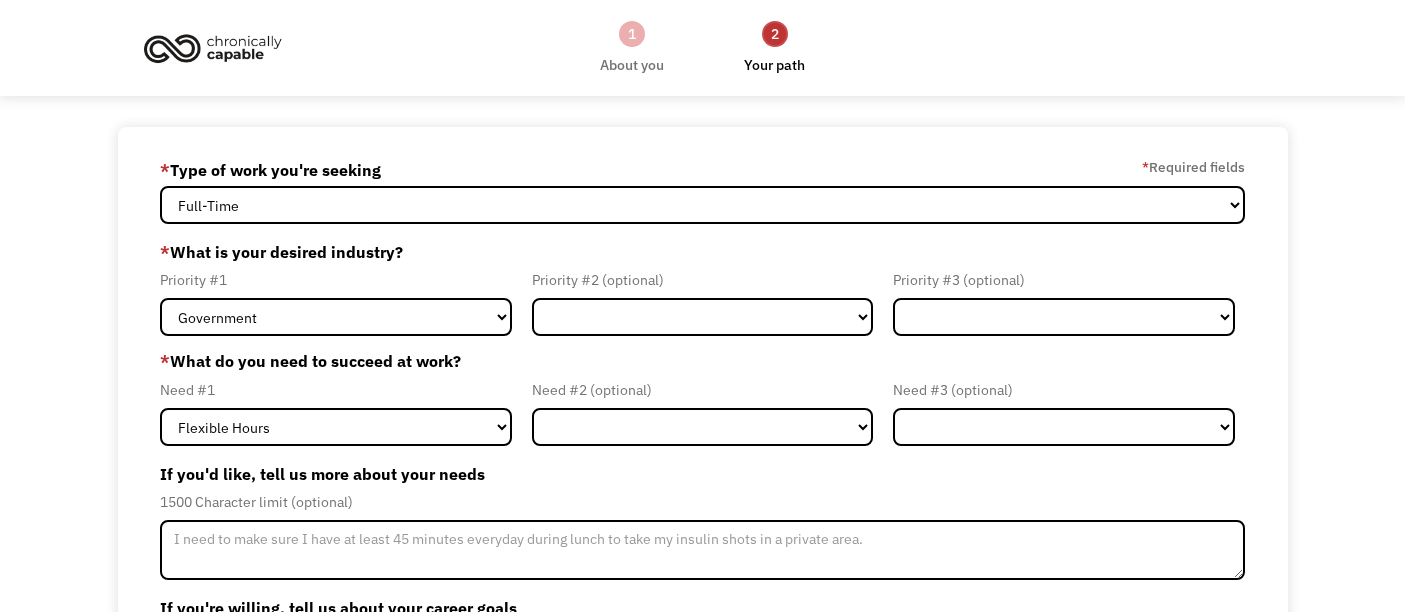 scroll, scrollTop: 0, scrollLeft: 0, axis: both 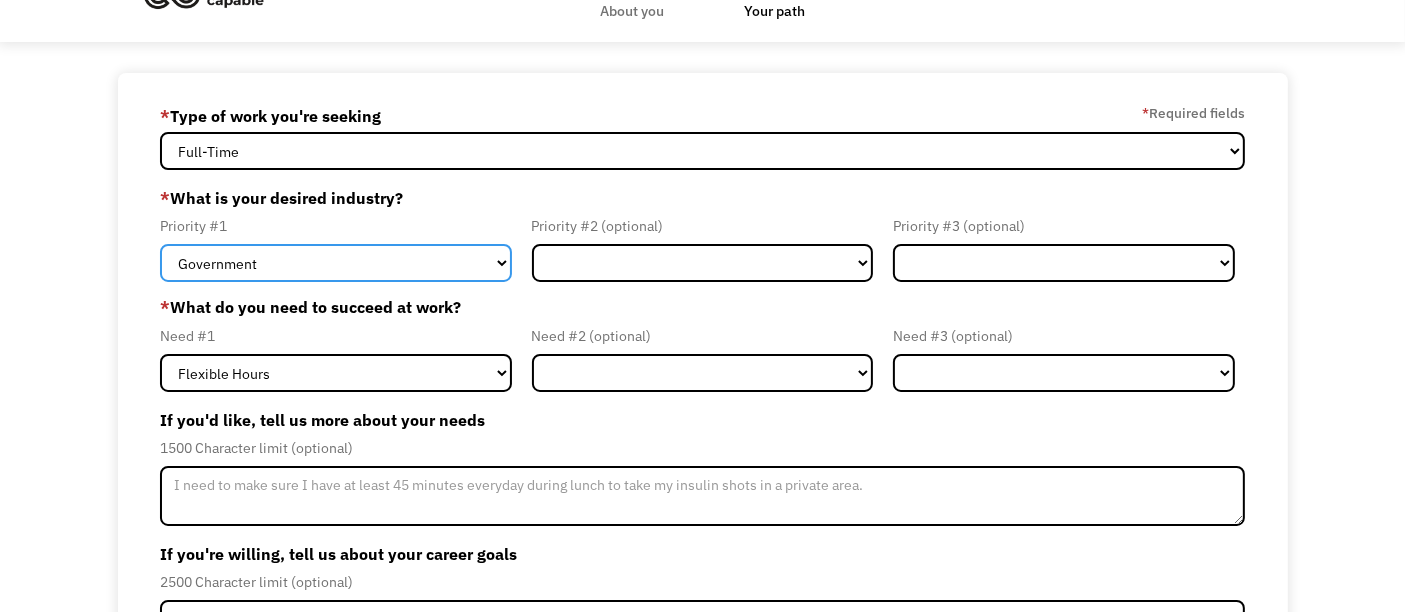 click on "Government Finance & Insurance Health & Social Care Tech & Engineering Creative & Design Administrative Education Other" at bounding box center (336, 263) 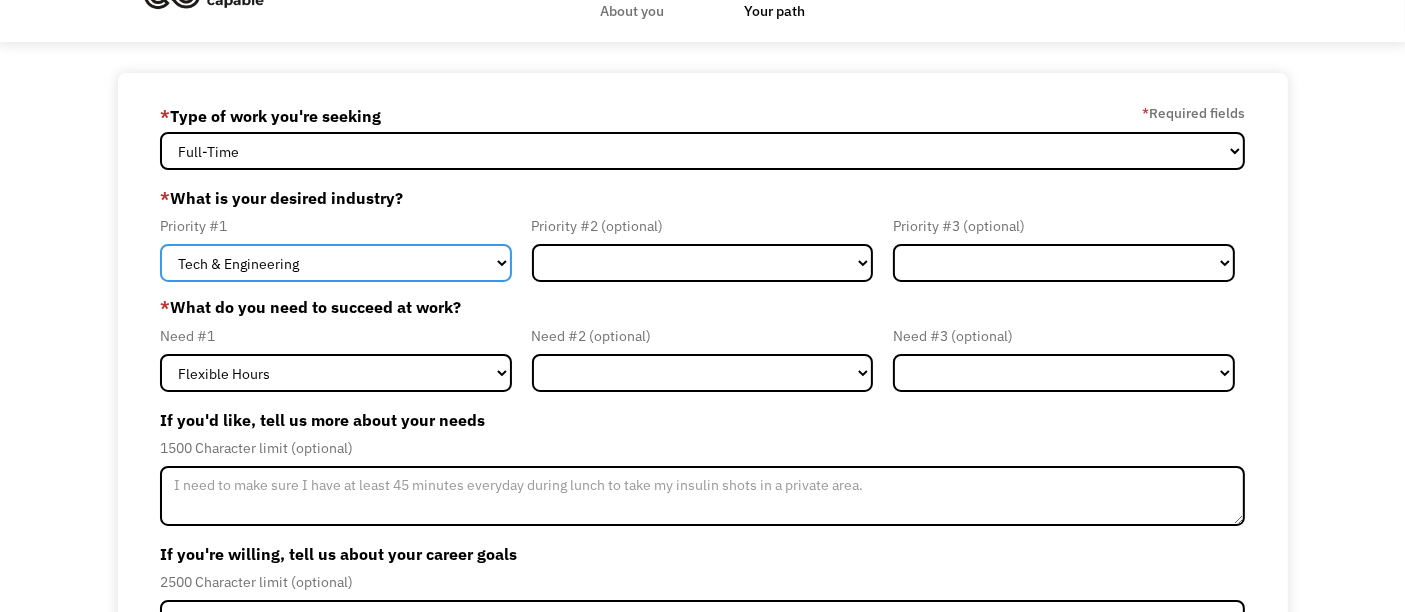 click on "Government Finance & Insurance Health & Social Care Tech & Engineering Creative & Design Administrative Education Other" at bounding box center (336, 263) 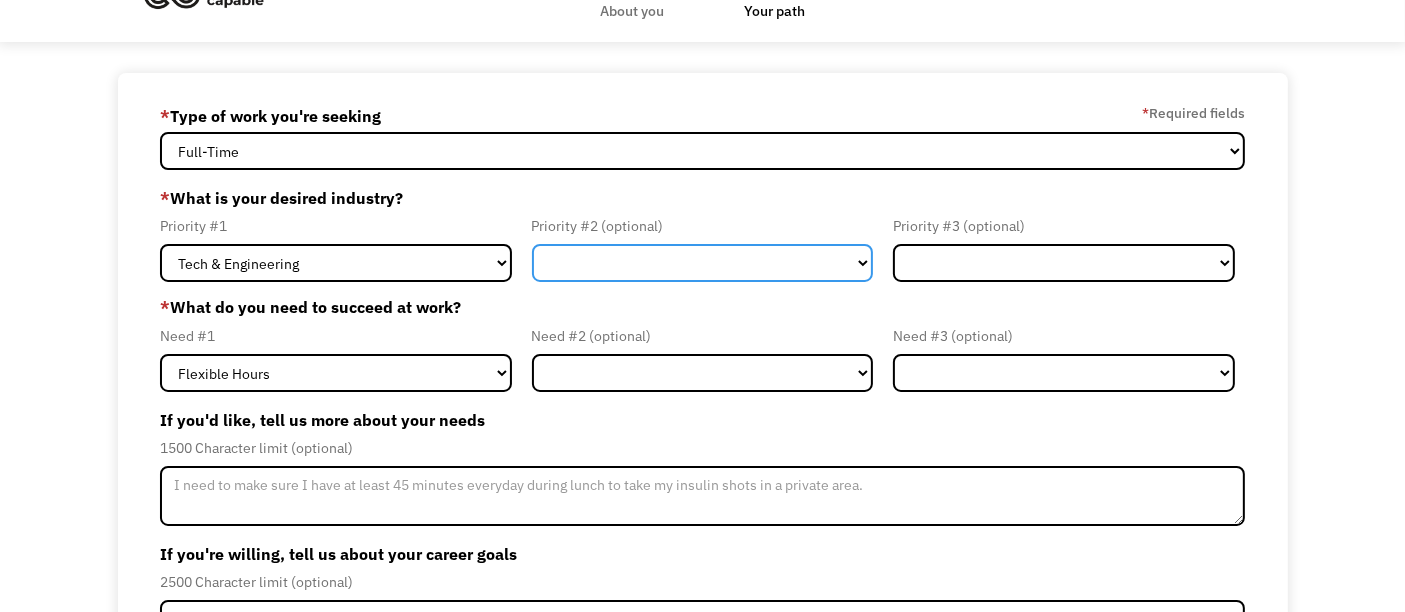 click on "Government Finance & Insurance Health & Social Care Tech & Engineering Creative & Design Administrative Education Other" at bounding box center [703, 263] 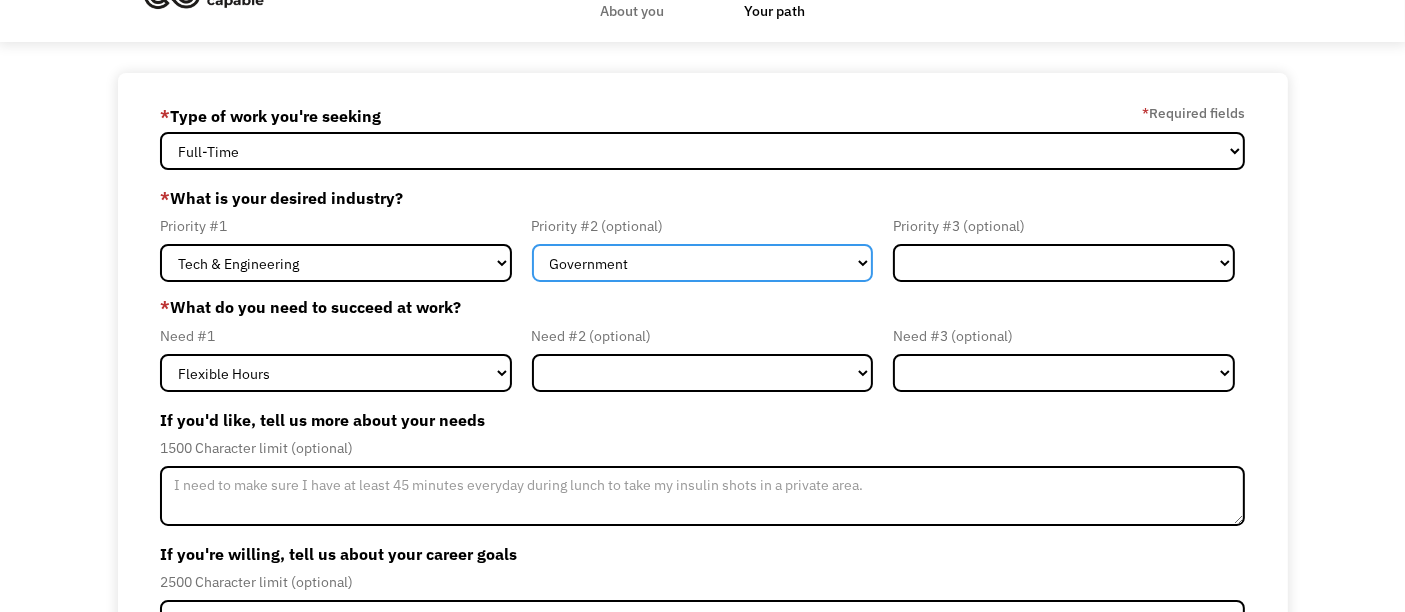 click on "Government Finance & Insurance Health & Social Care Tech & Engineering Creative & Design Administrative Education Other" at bounding box center (703, 263) 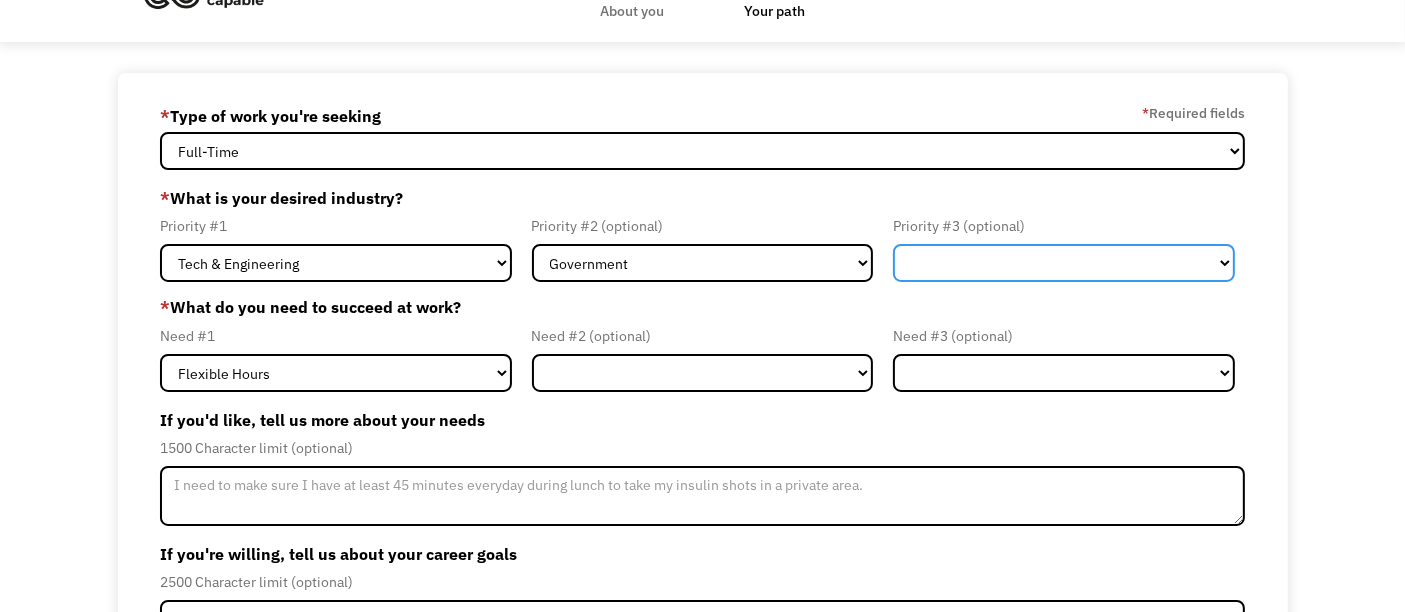 click on "Government Finance & Insurance Health & Social Care Tech & Engineering Creative & Design Administrative Education Other" at bounding box center [1064, 263] 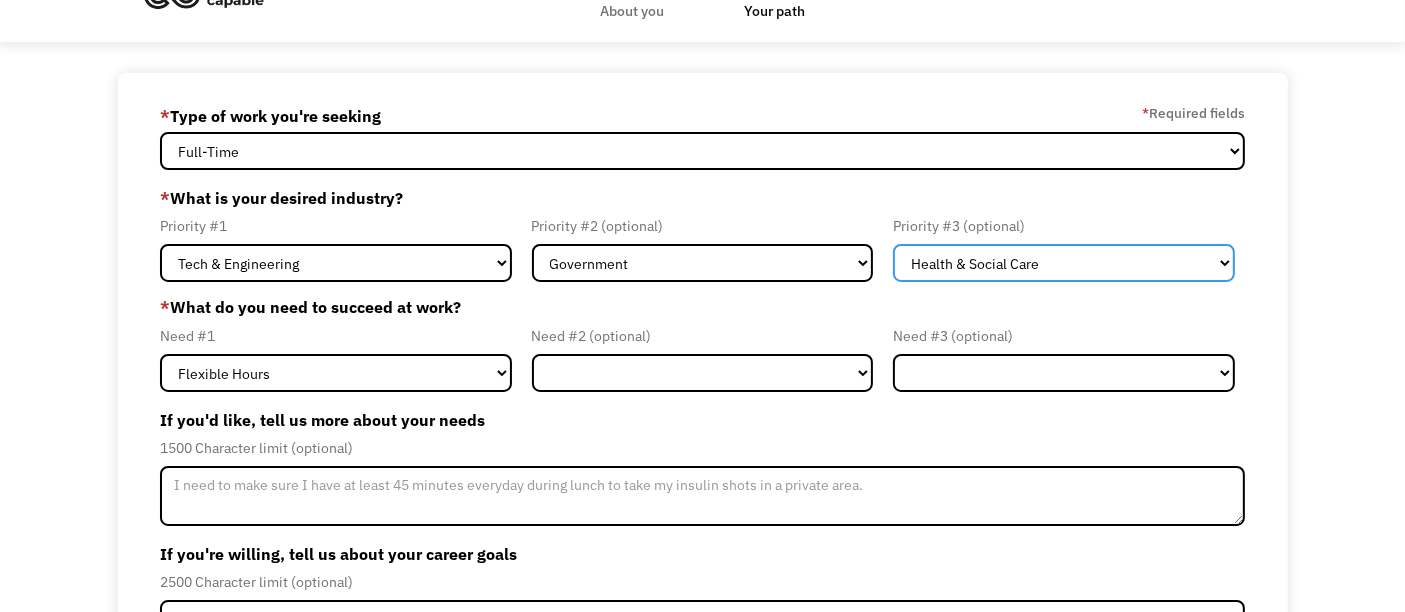 click on "Government Finance & Insurance Health & Social Care Tech & Engineering Creative & Design Administrative Education Other" at bounding box center (1064, 263) 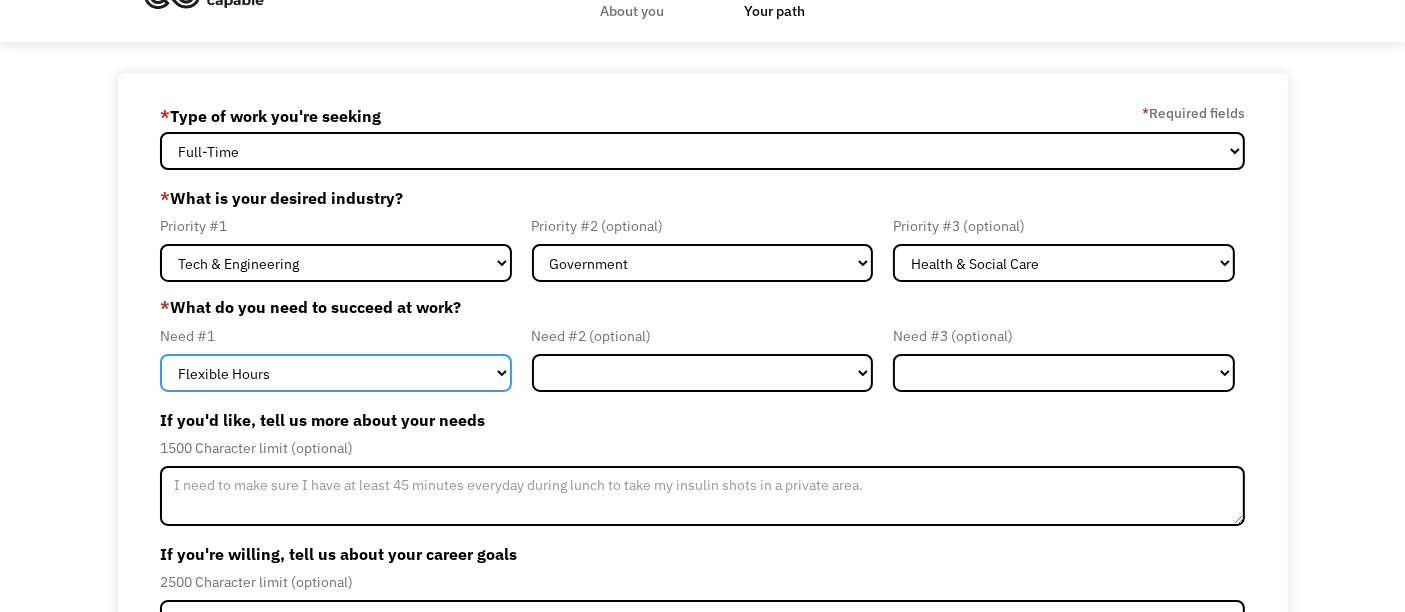 click on "Flexible Hours Remote Work Service Animal On-site Accommodations Visual Support Hearing Support Other" at bounding box center [336, 373] 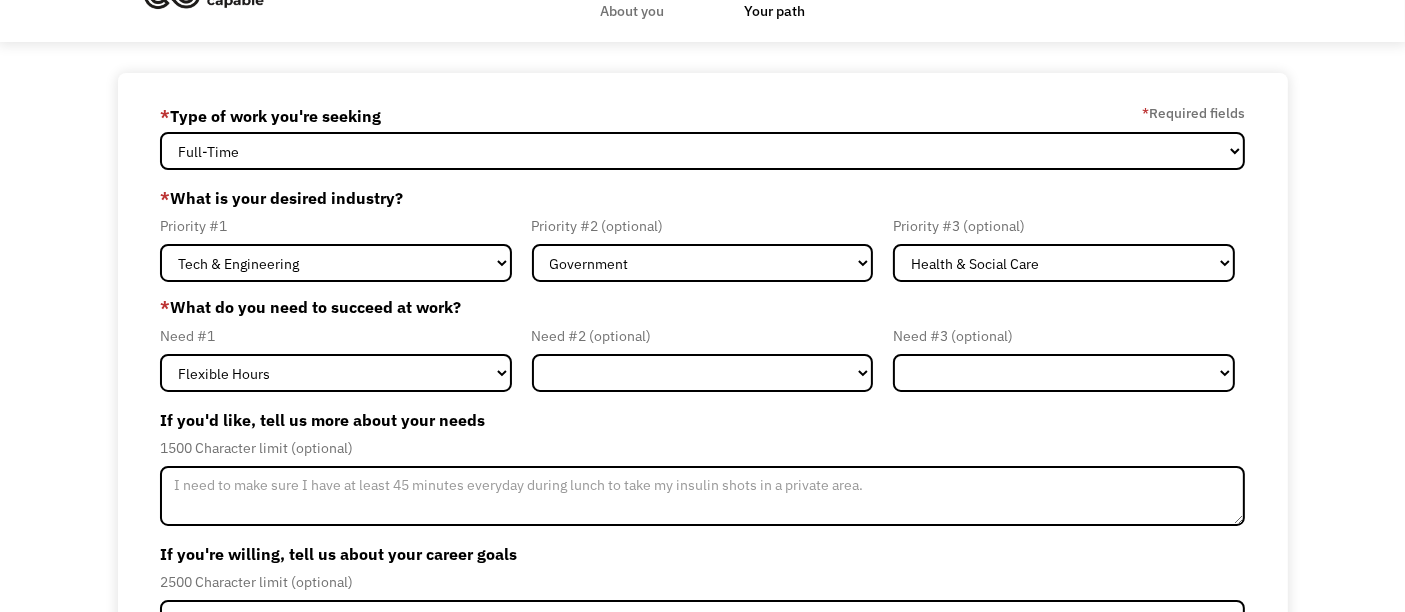 click on "Need #2 (optional)  Flexible Hours Remote Work Service Animal On-site Accommodations Visual Support Hearing Support Other" at bounding box center (703, 358) 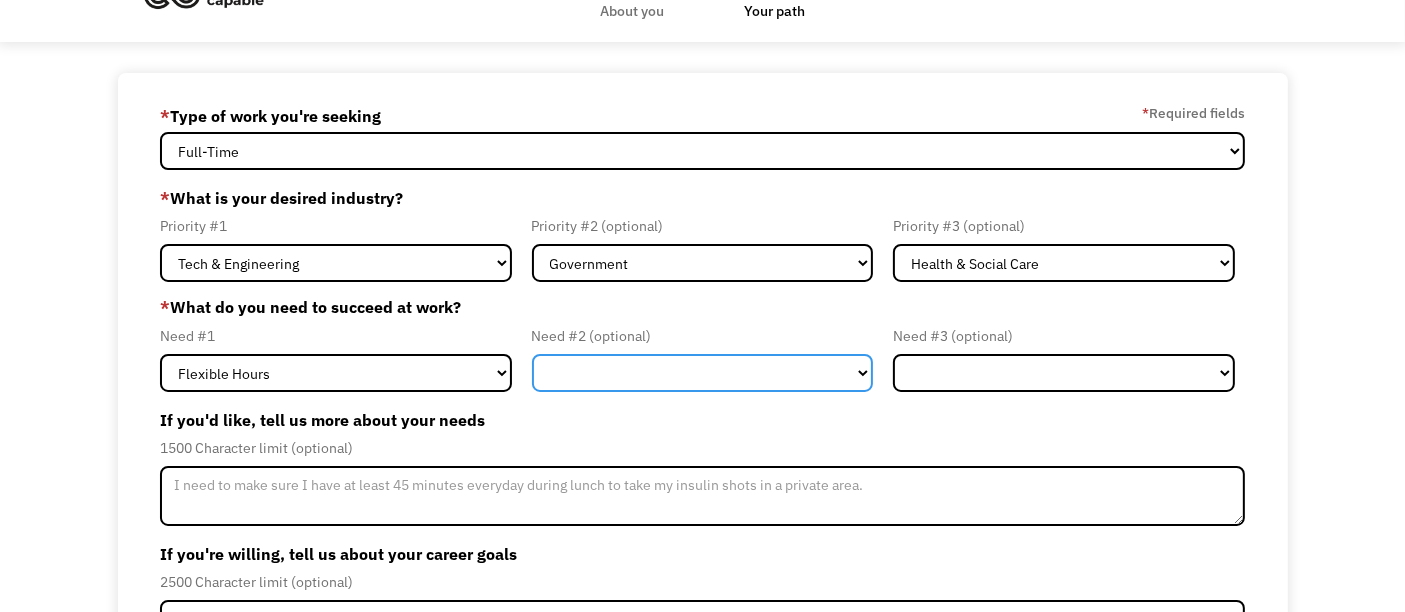 click on "Flexible Hours Remote Work Service Animal On-site Accommodations Visual Support Hearing Support Other" at bounding box center (703, 373) 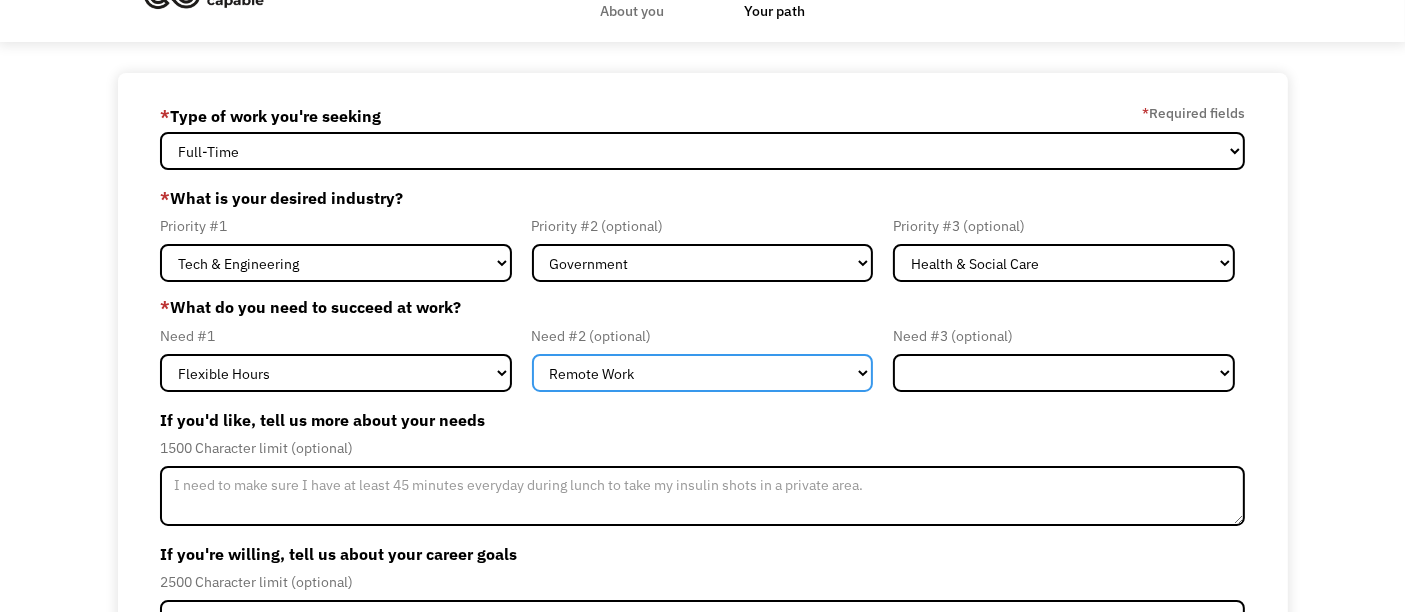 click on "Flexible Hours Remote Work Service Animal On-site Accommodations Visual Support Hearing Support Other" at bounding box center [703, 373] 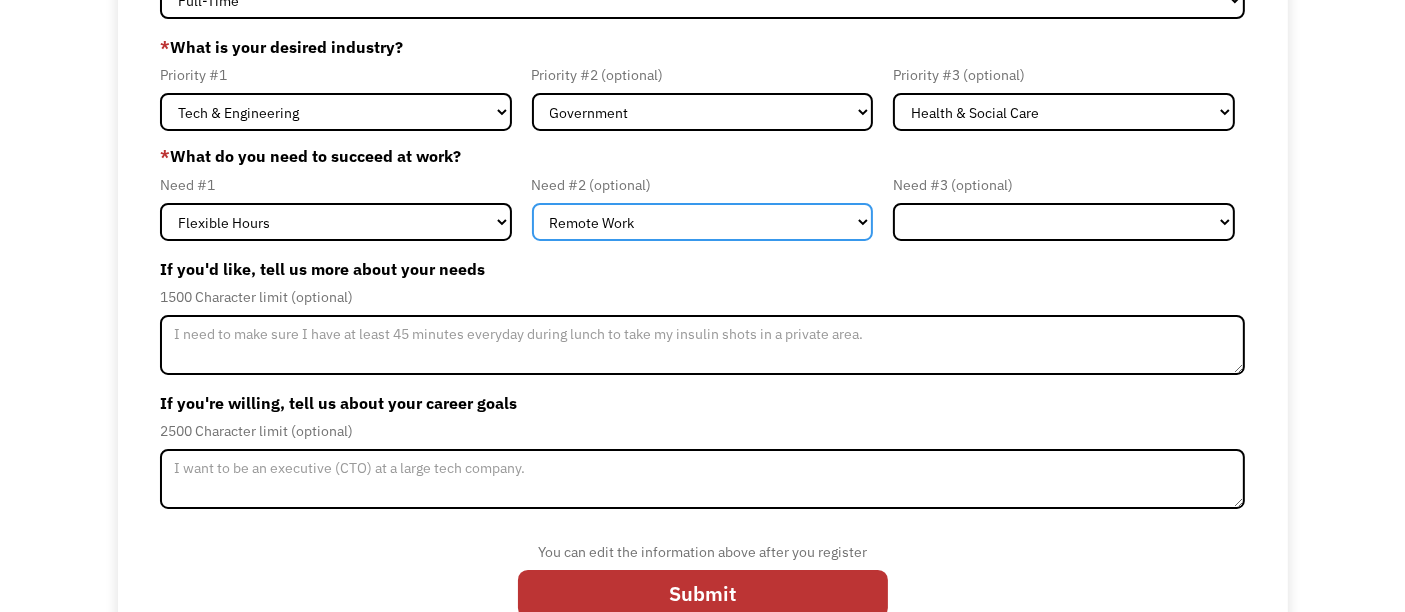 scroll, scrollTop: 248, scrollLeft: 0, axis: vertical 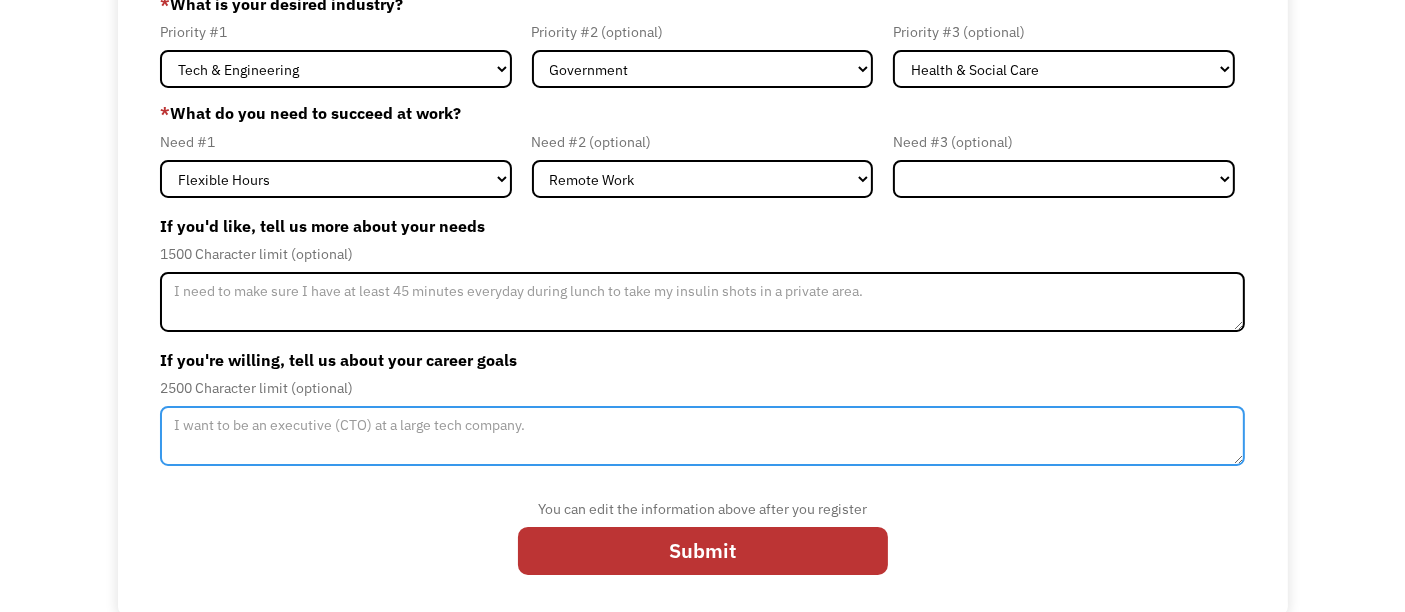 click at bounding box center (703, 436) 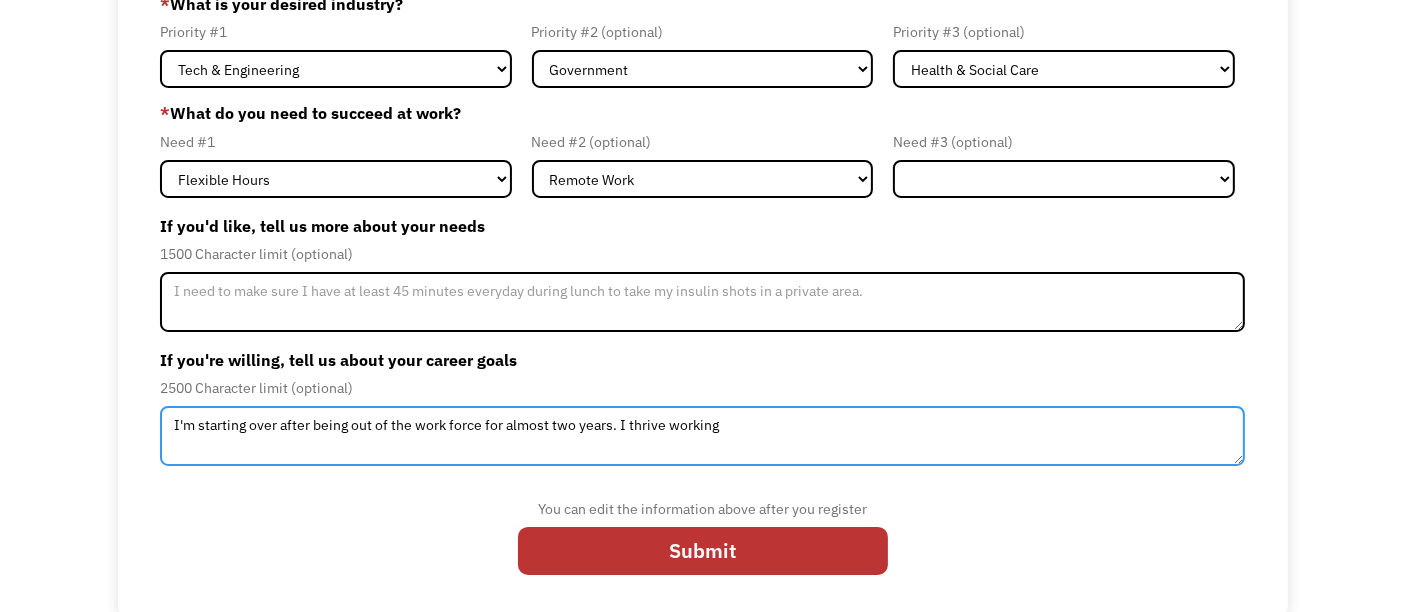 type on "I'm starting over after being out of the work force for almost two years. I thrive working" 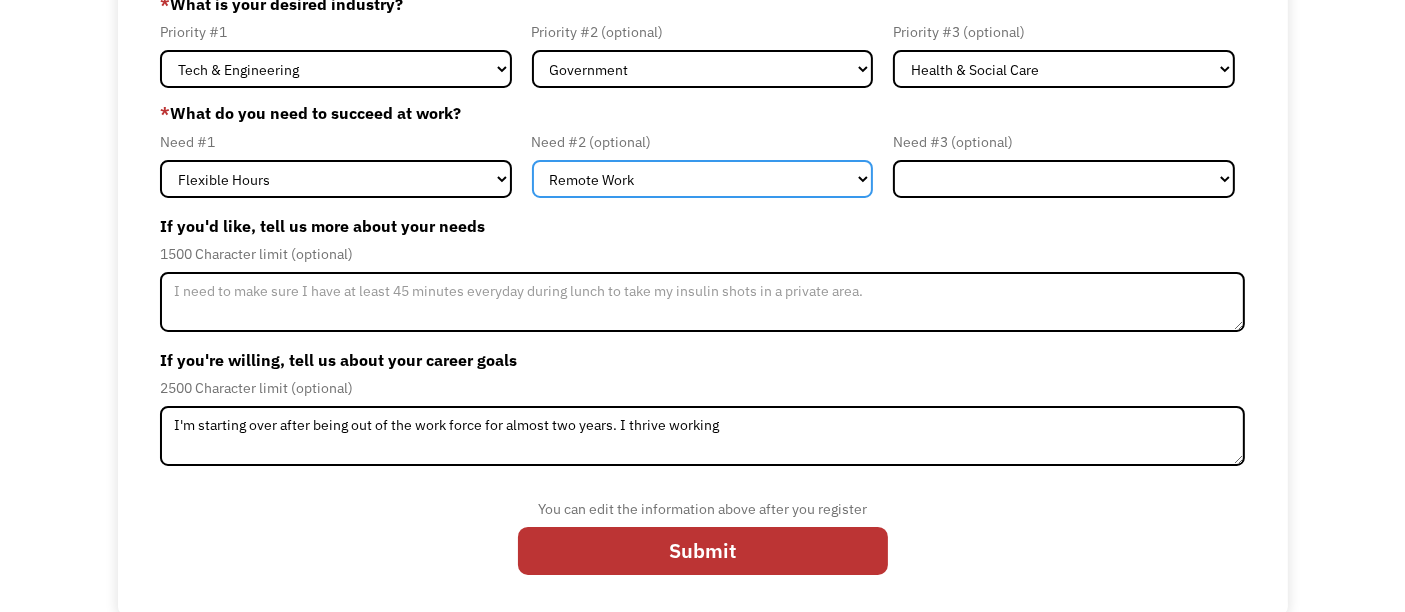 click on "Flexible Hours Remote Work Service Animal On-site Accommodations Visual Support Hearing Support Other" at bounding box center (703, 179) 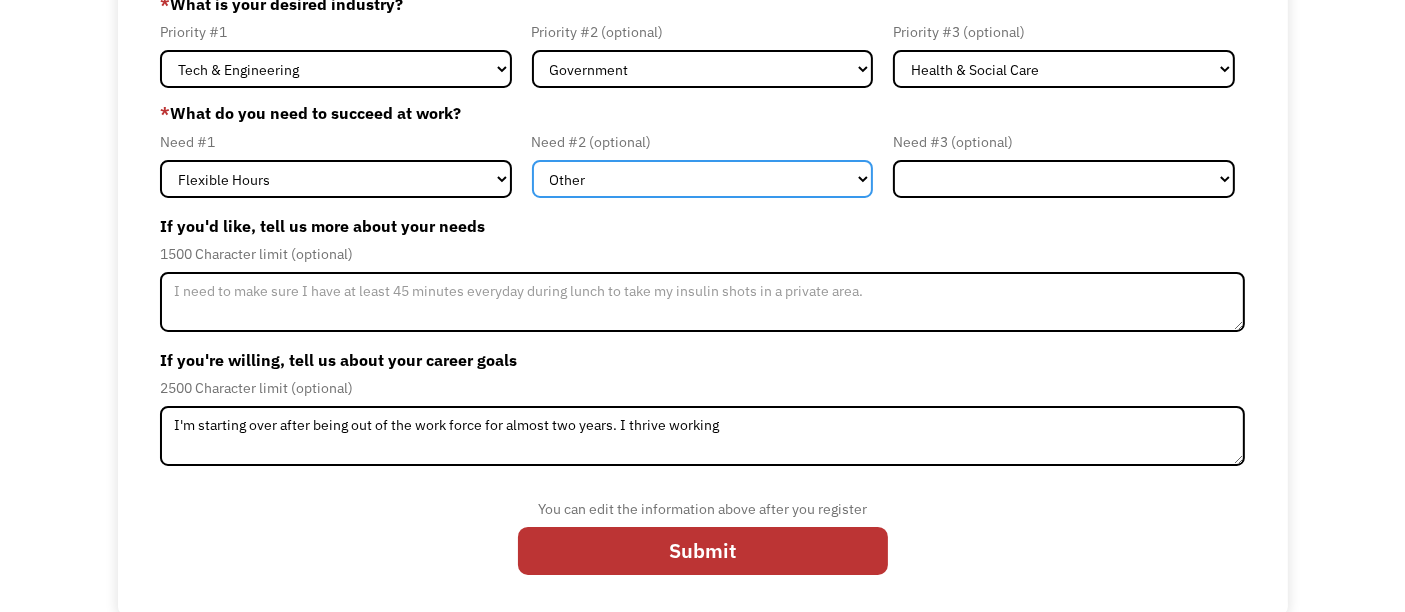 click on "Flexible Hours Remote Work Service Animal On-site Accommodations Visual Support Hearing Support Other" at bounding box center [703, 179] 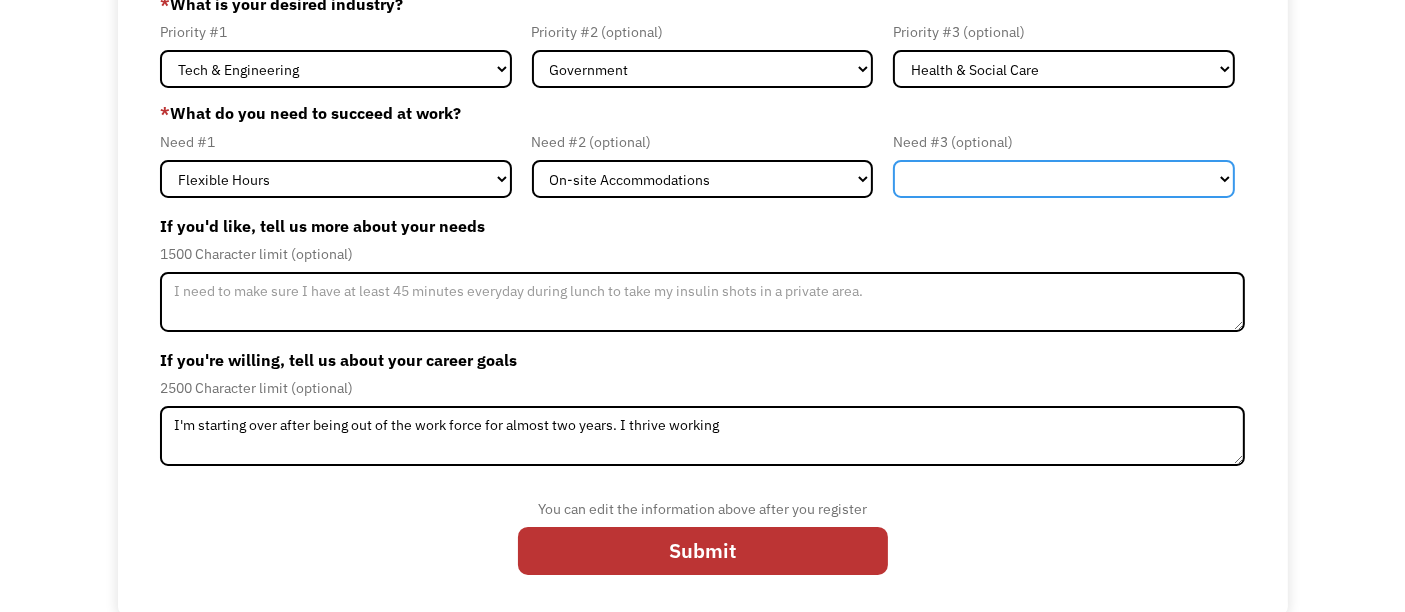 click on "Flexible Hours Remote Work Service Animal On-site Accommodations Visual Support Hearing Support Other" at bounding box center [1064, 179] 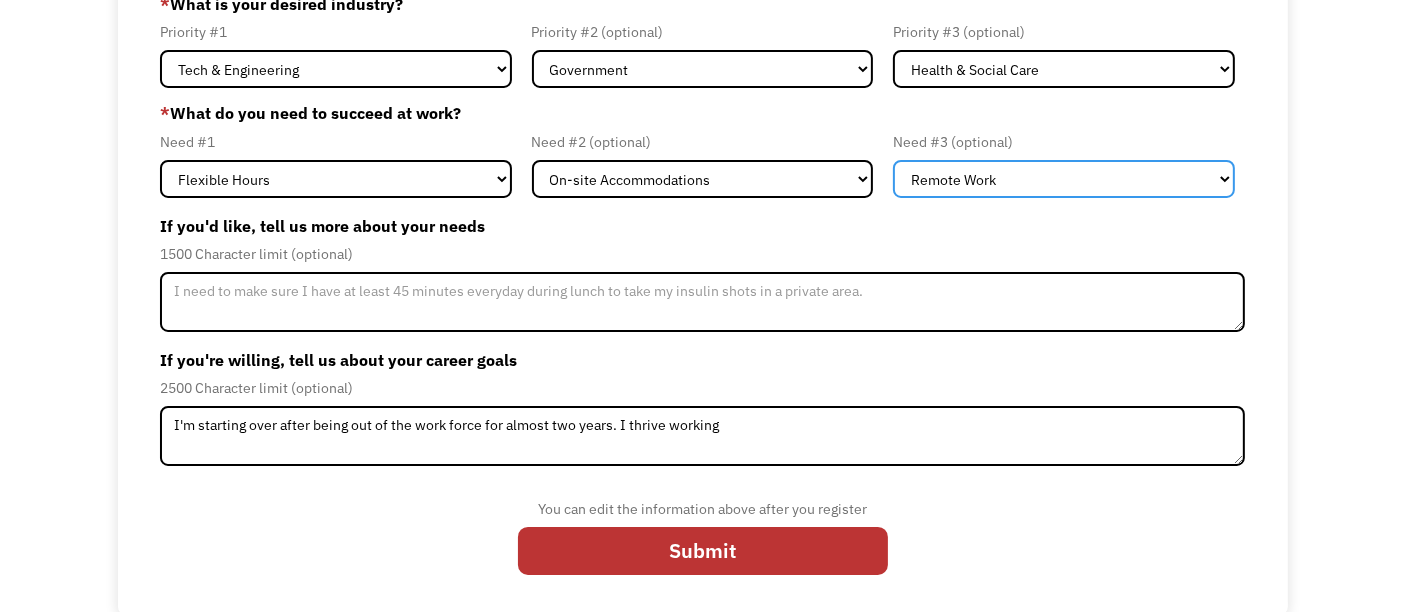 click on "Flexible Hours Remote Work Service Animal On-site Accommodations Visual Support Hearing Support Other" at bounding box center (1064, 179) 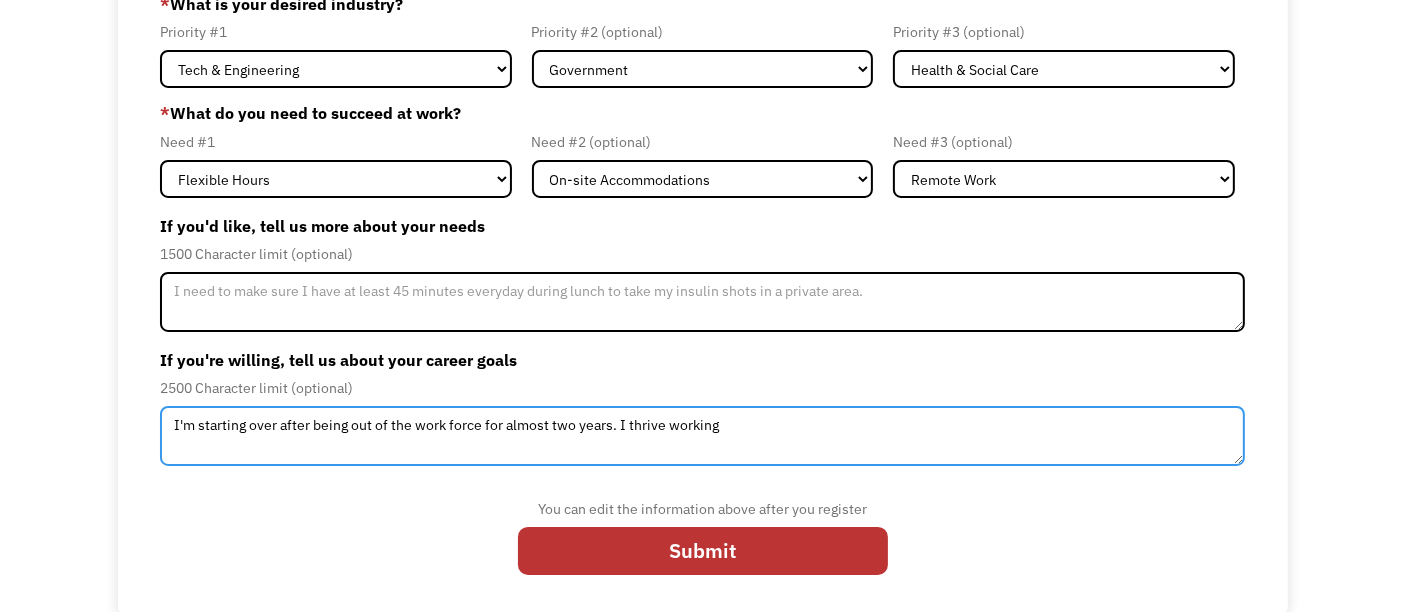 click on "I'm starting over after being out of the work force for almost two years. I thrive working" at bounding box center [703, 436] 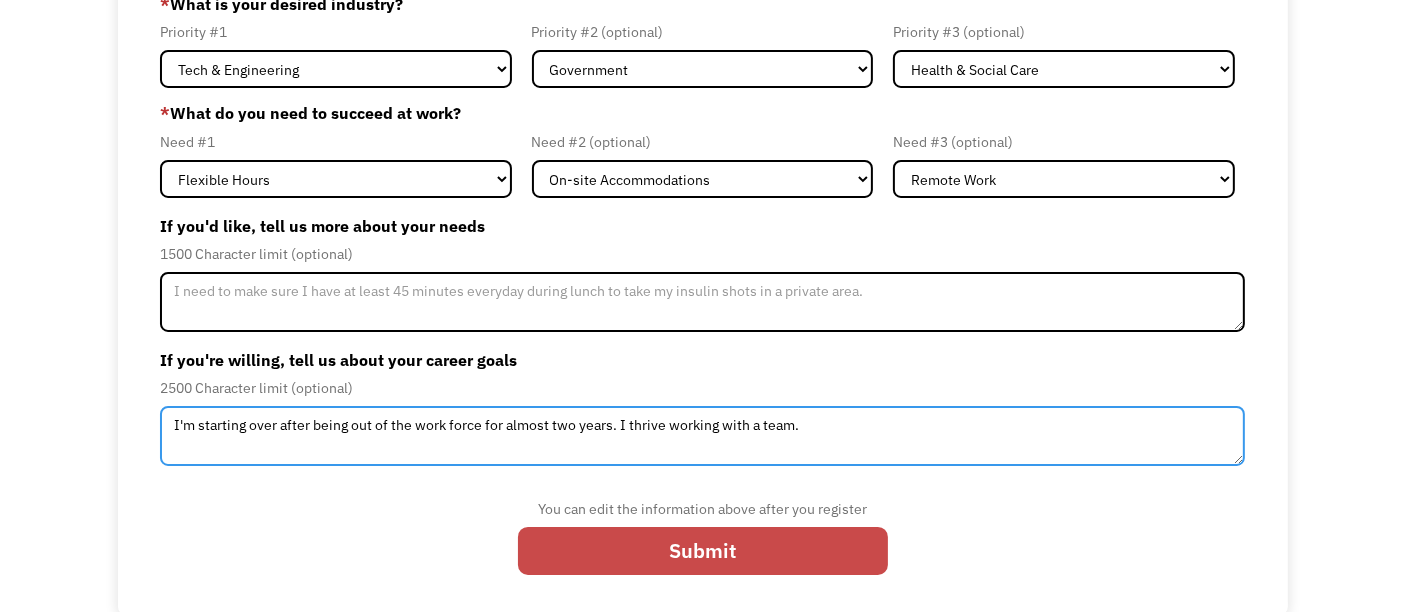 type on "I'm starting over after being out of the work force for almost two years. I thrive working with a team." 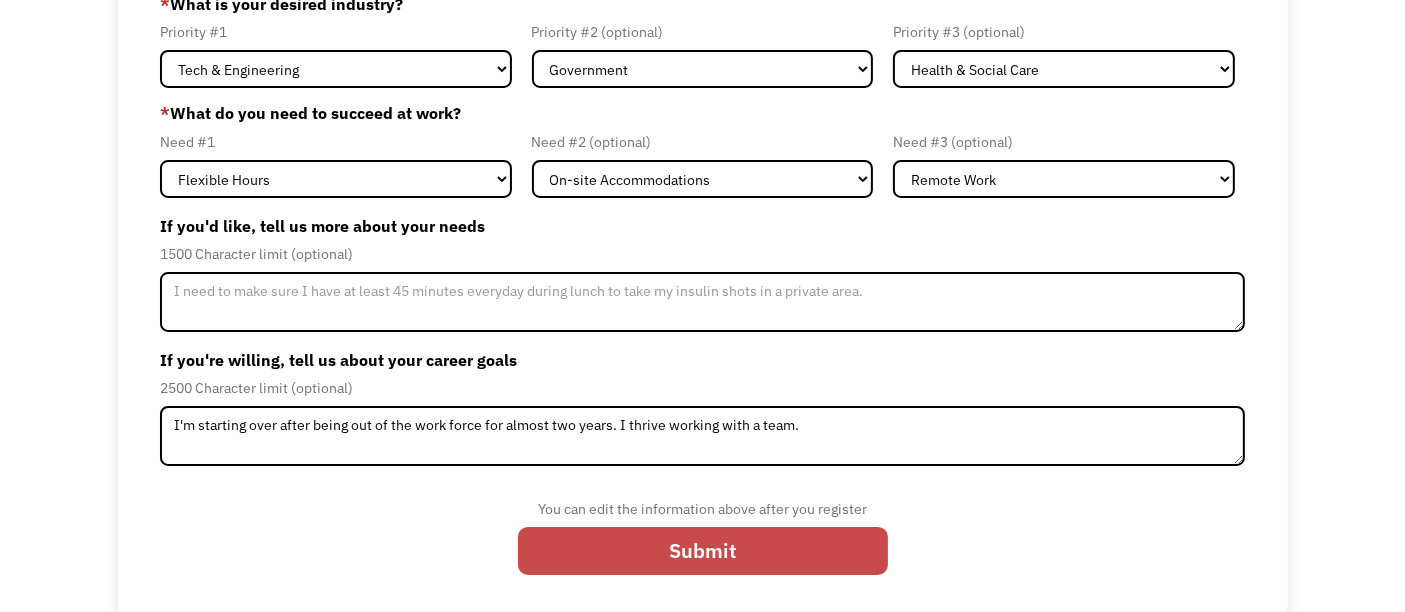click on "Submit" at bounding box center [703, 551] 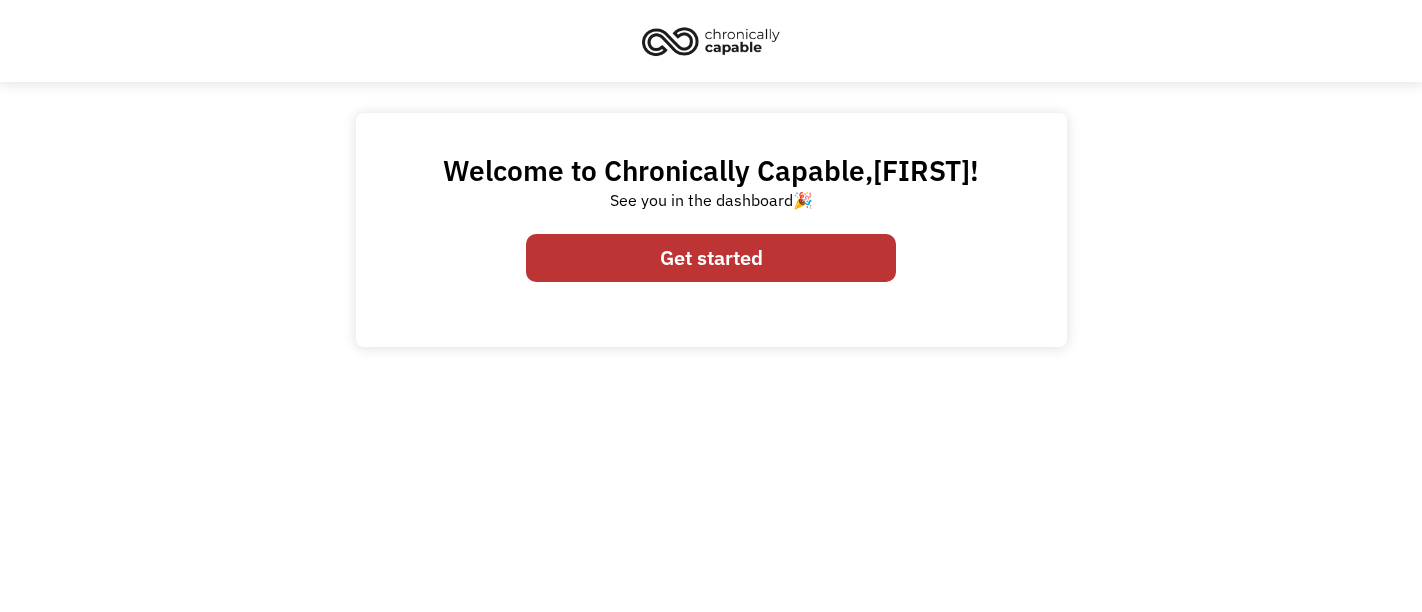 scroll, scrollTop: 0, scrollLeft: 0, axis: both 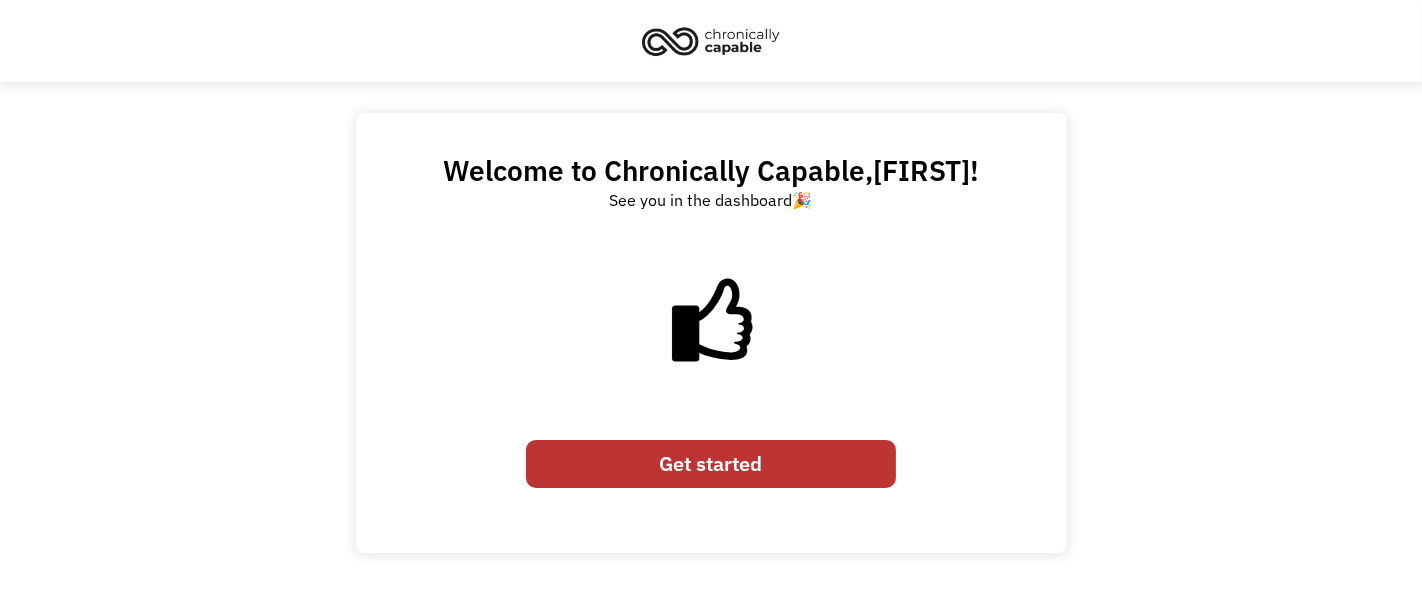 click on "Get started" at bounding box center [711, 464] 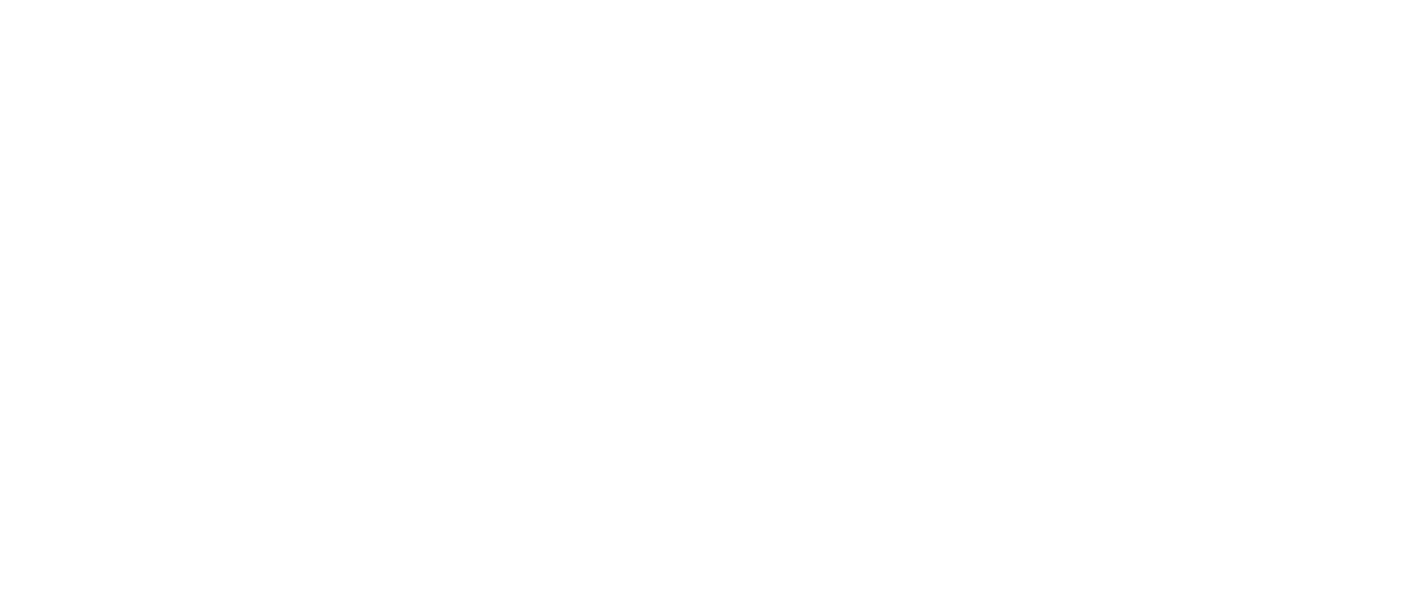 scroll, scrollTop: 0, scrollLeft: 0, axis: both 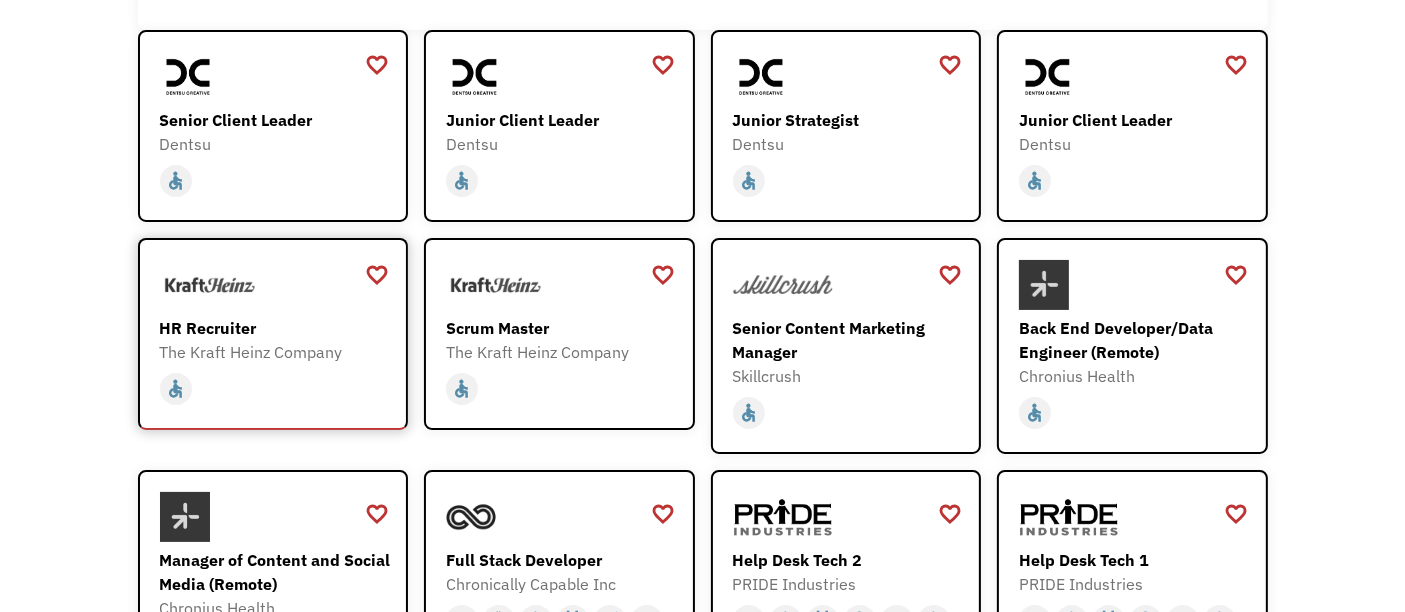click at bounding box center [276, 285] 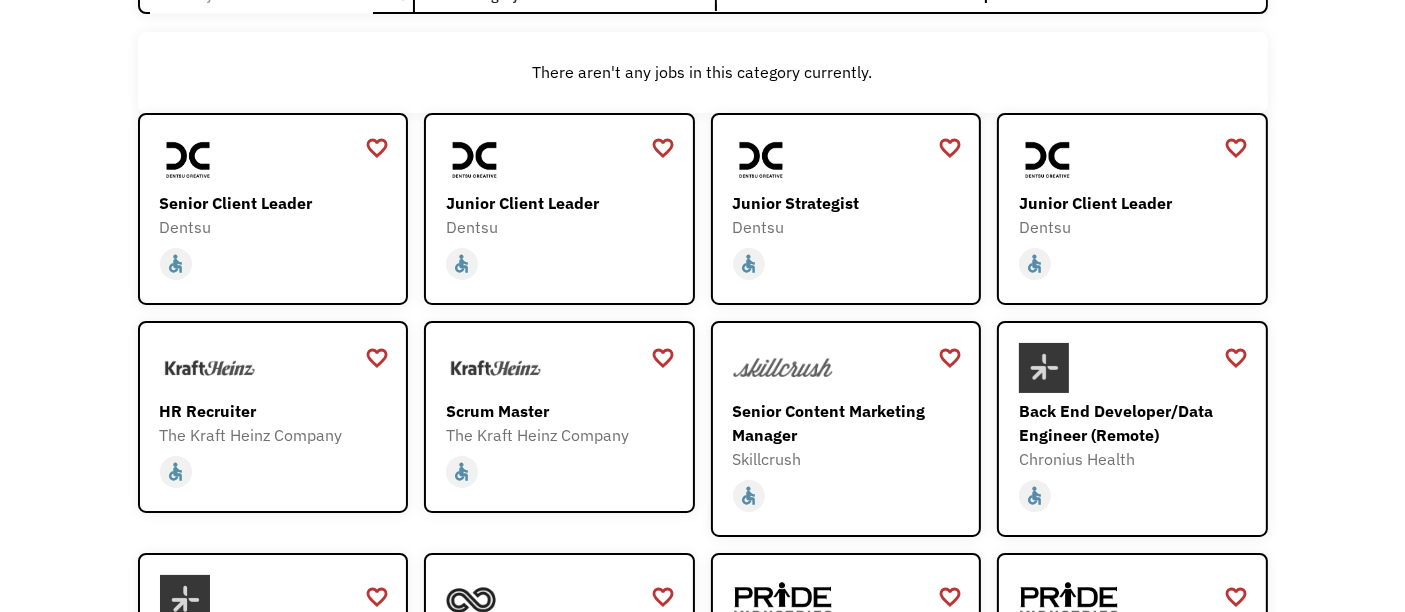 scroll, scrollTop: 202, scrollLeft: 0, axis: vertical 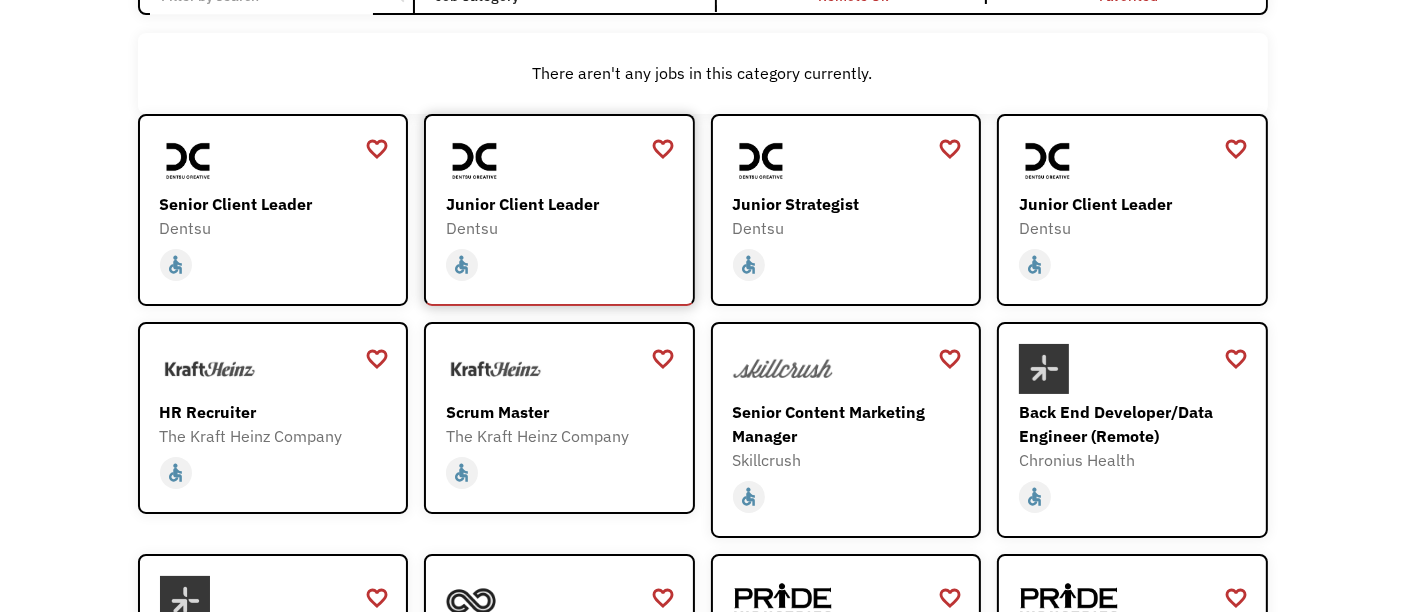 click on "home slow_motion_video accessible today not_interested supervisor_account record_voice_over pets accessibility hearing computer" at bounding box center (562, 265) 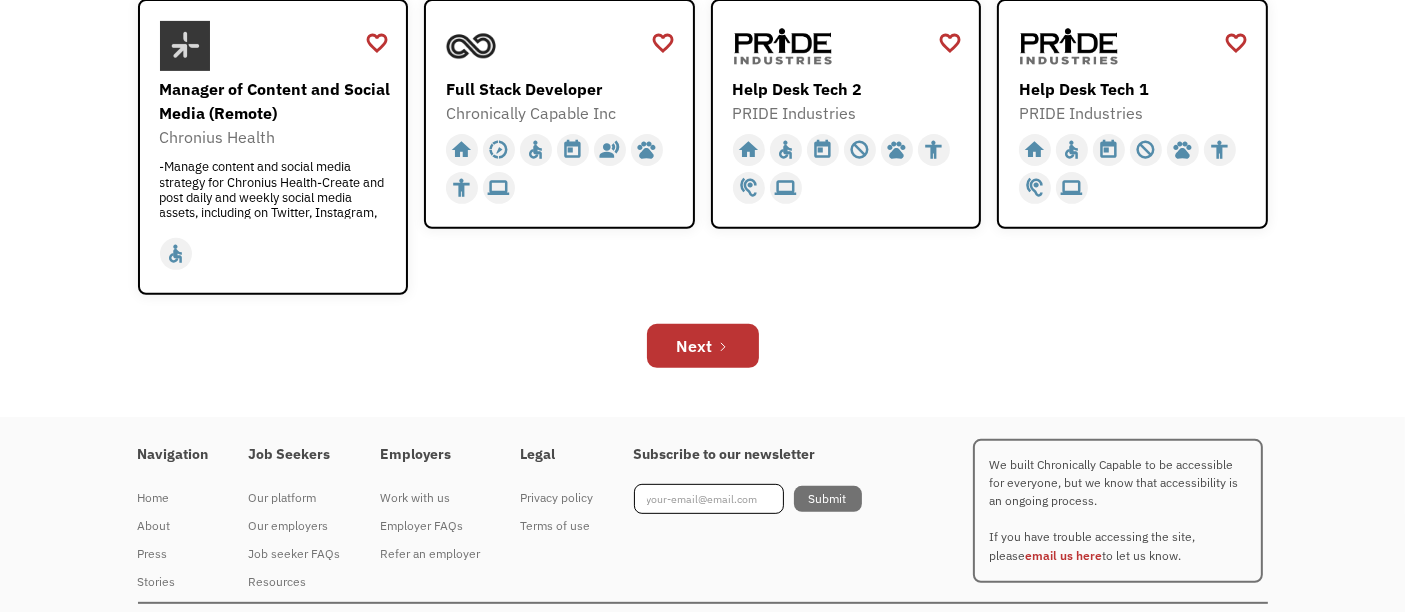 scroll, scrollTop: 794, scrollLeft: 0, axis: vertical 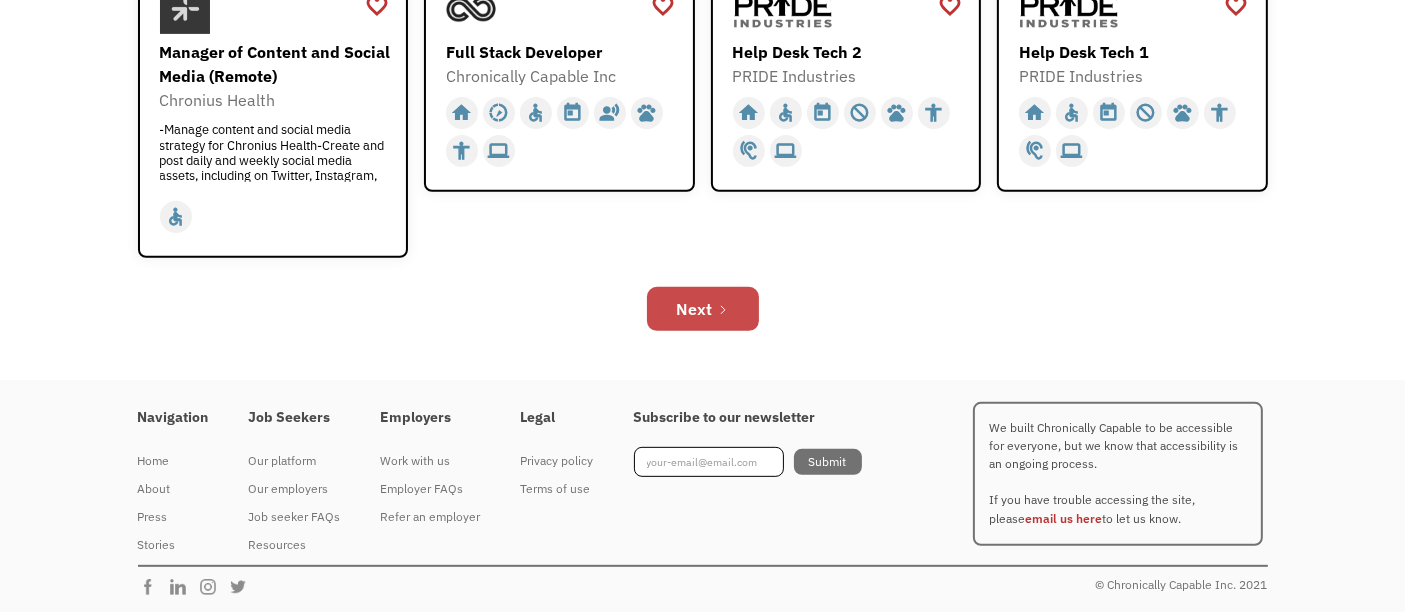 click on "Next" at bounding box center (703, 309) 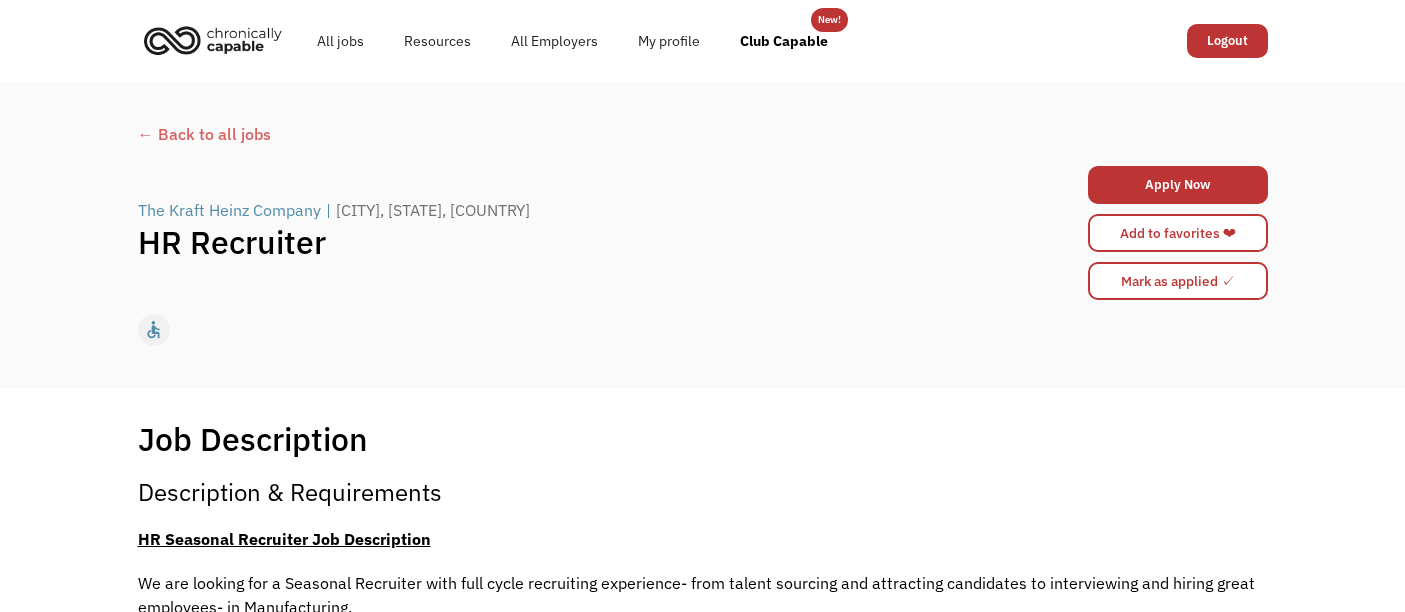 scroll, scrollTop: 0, scrollLeft: 0, axis: both 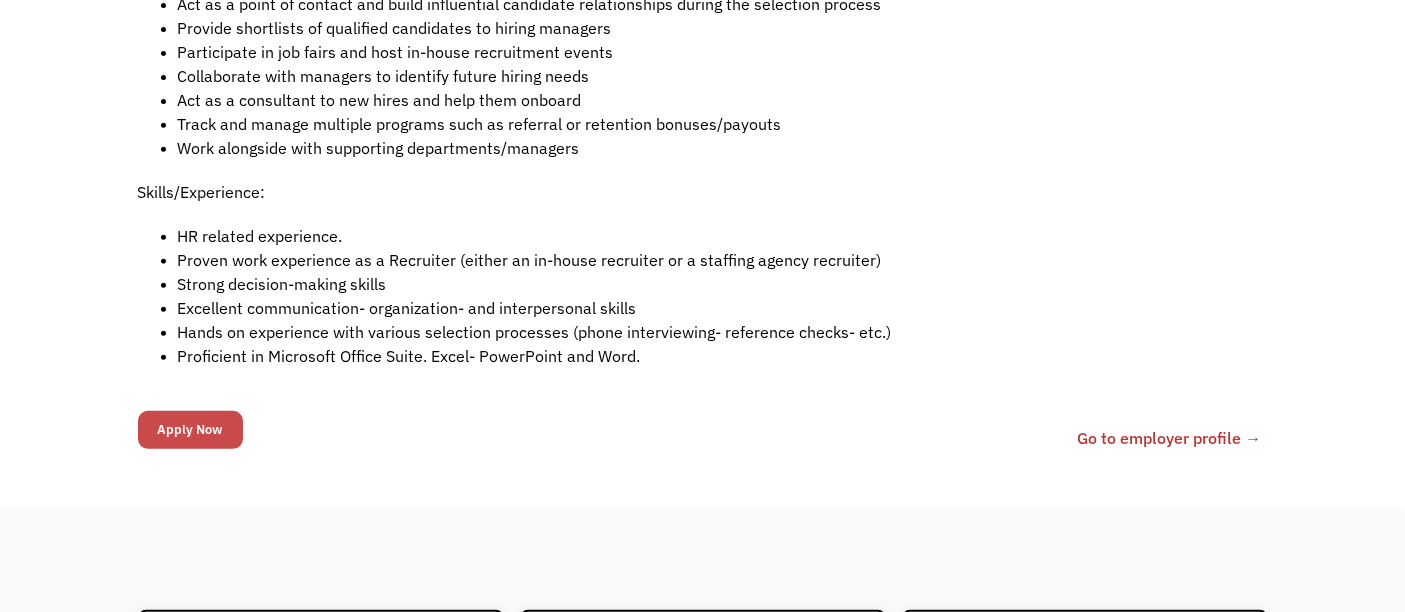 click on "Apply Now" at bounding box center [190, 430] 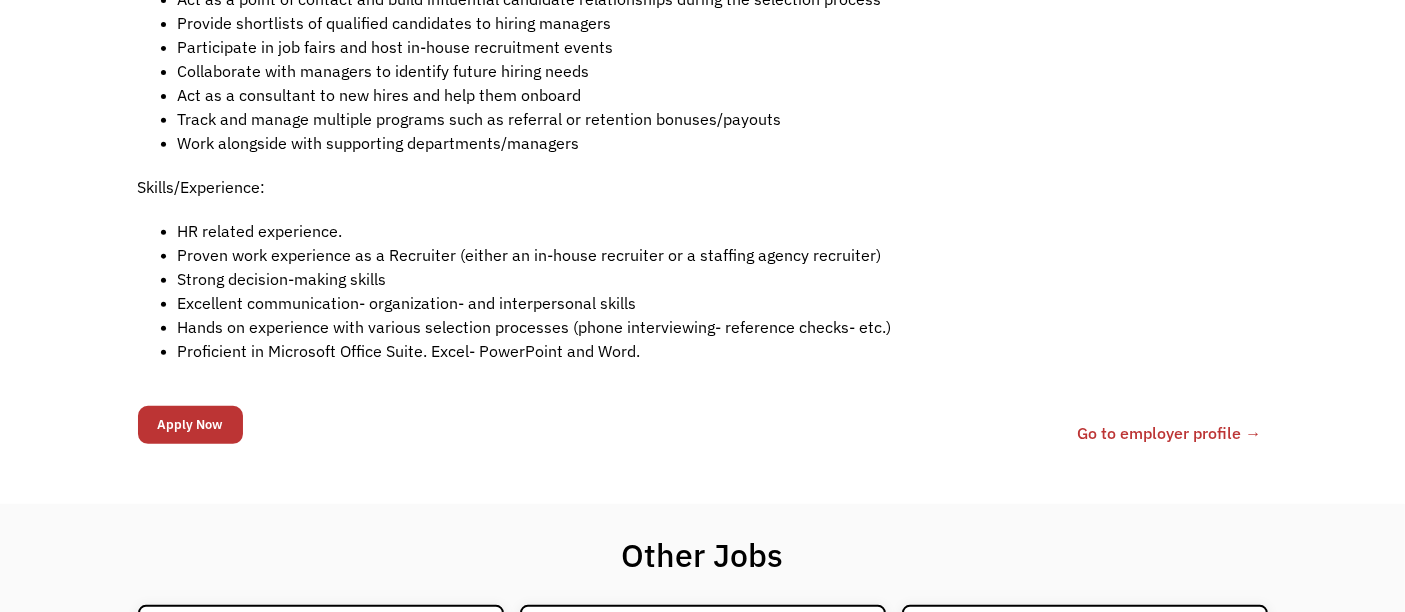 scroll, scrollTop: 839, scrollLeft: 0, axis: vertical 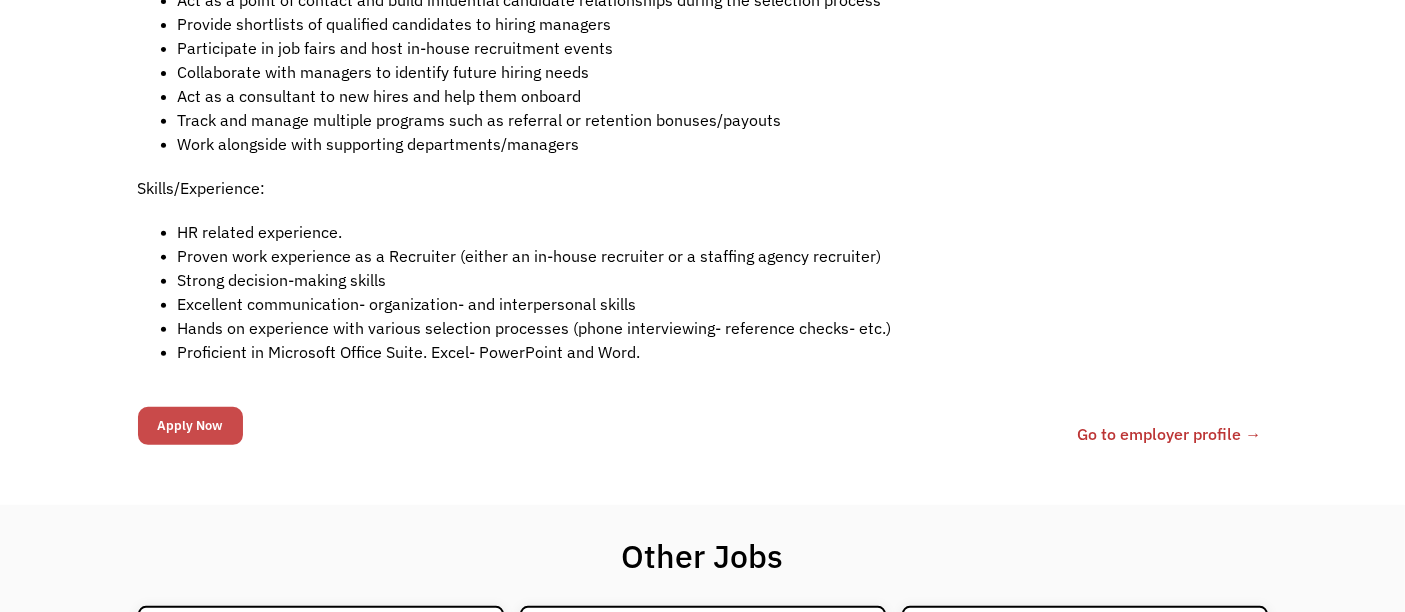 click on "Apply Now" at bounding box center [190, 426] 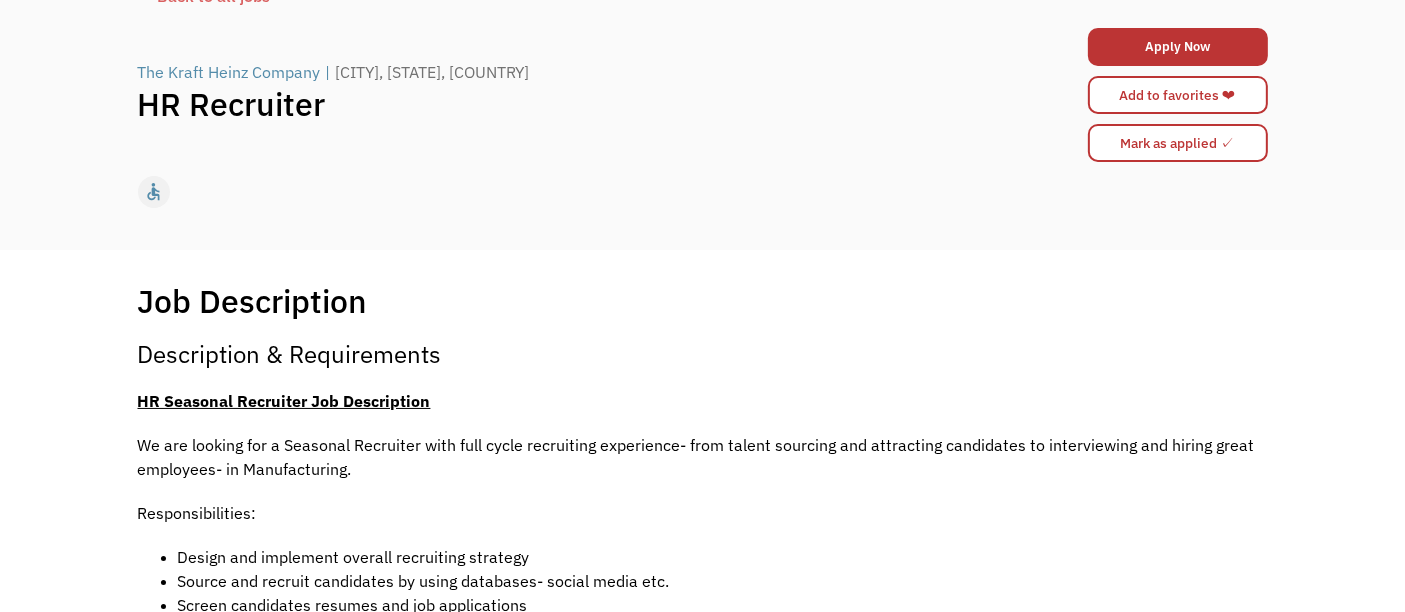scroll, scrollTop: 136, scrollLeft: 0, axis: vertical 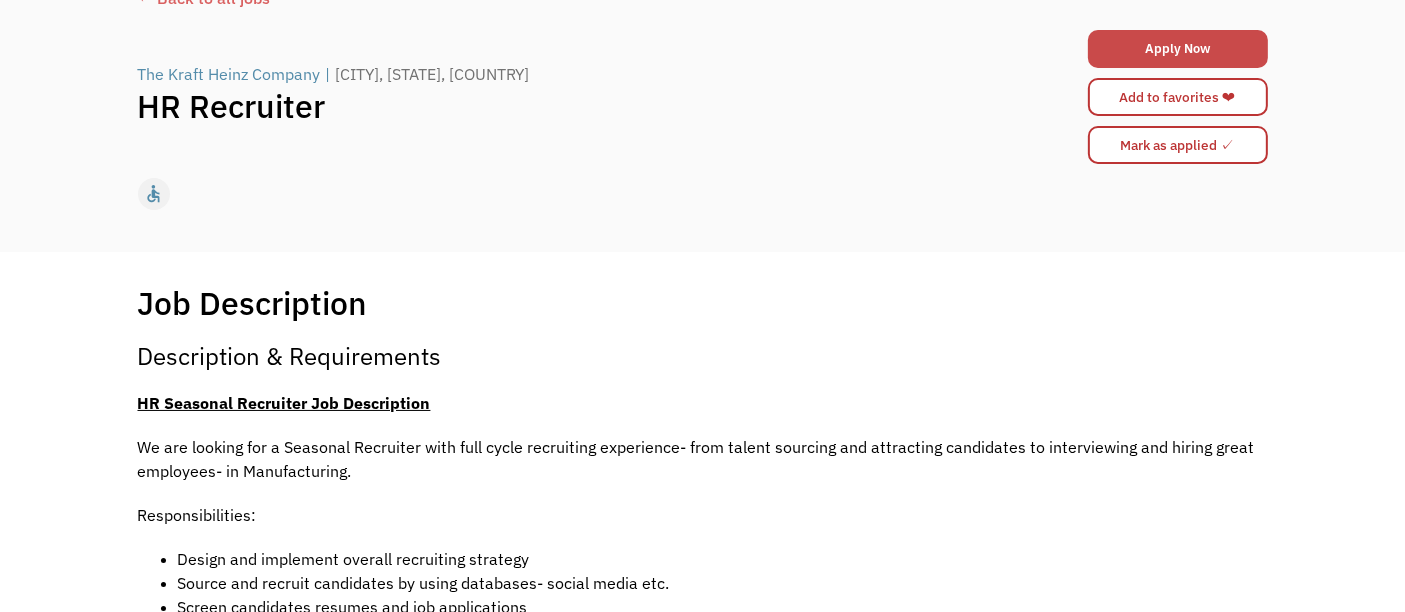 click on "Apply Now" at bounding box center [1178, 49] 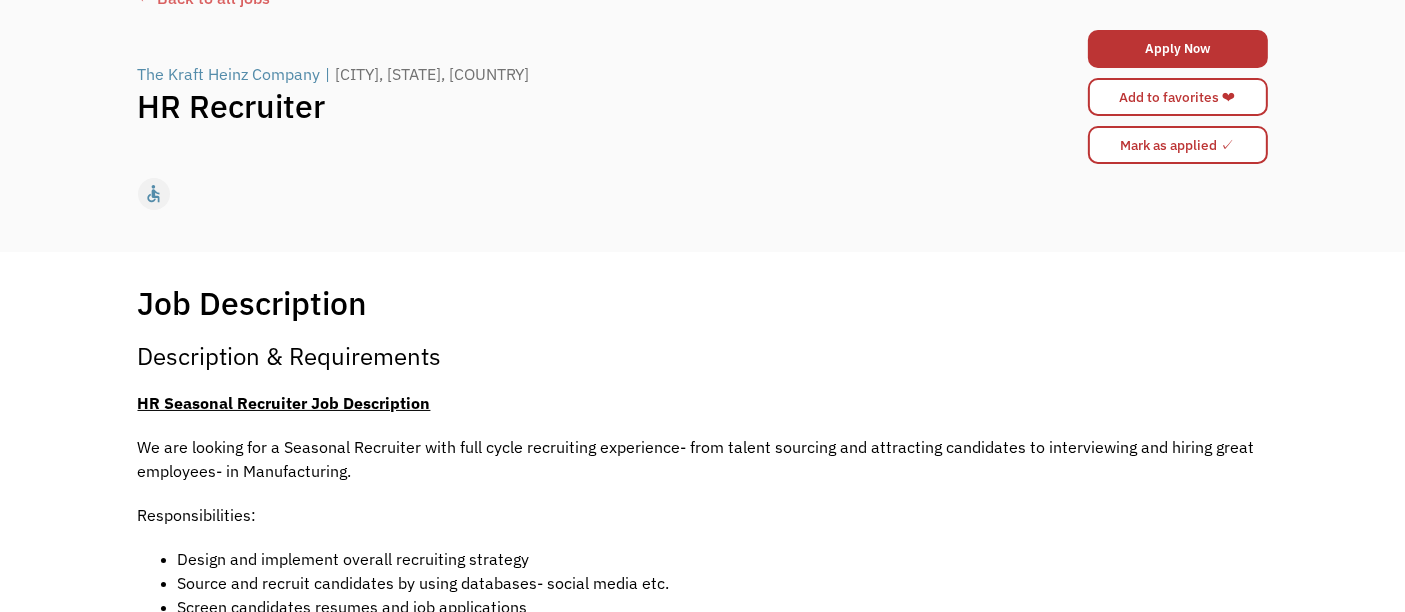 scroll, scrollTop: 564, scrollLeft: 0, axis: vertical 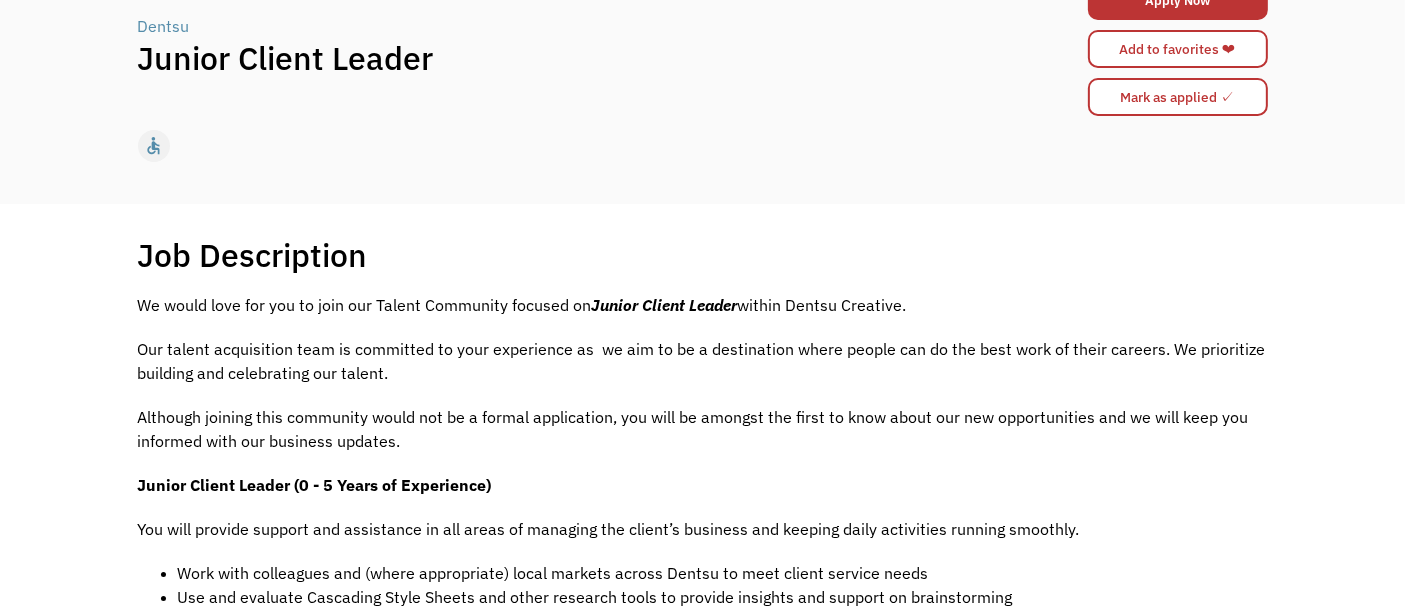 click on "Job Description Filter using keywords Search" at bounding box center [703, 255] 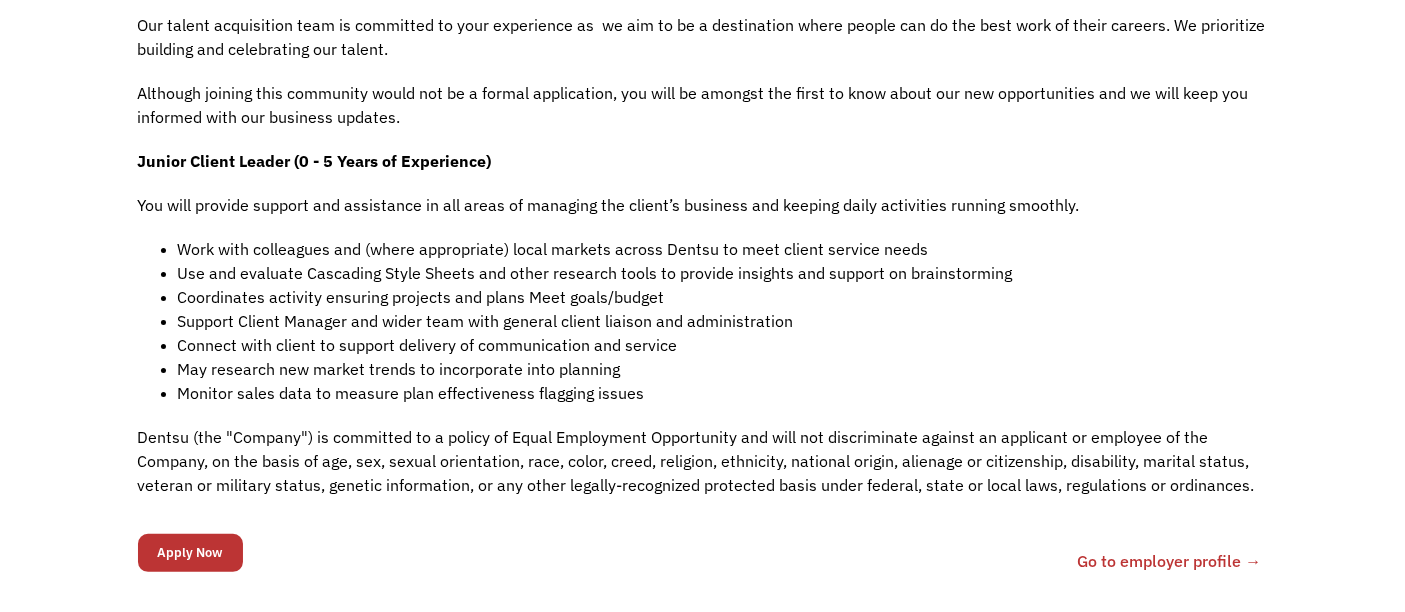 scroll, scrollTop: 530, scrollLeft: 0, axis: vertical 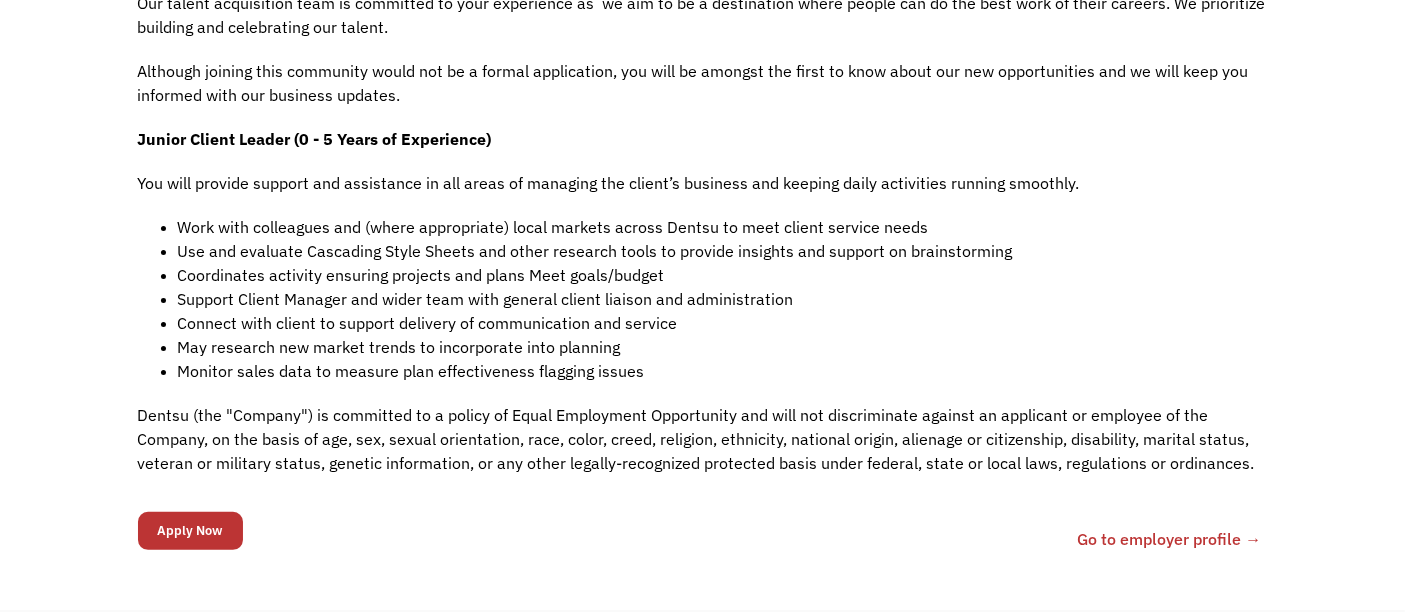 click on "Go to employer profile →" at bounding box center (1170, 539) 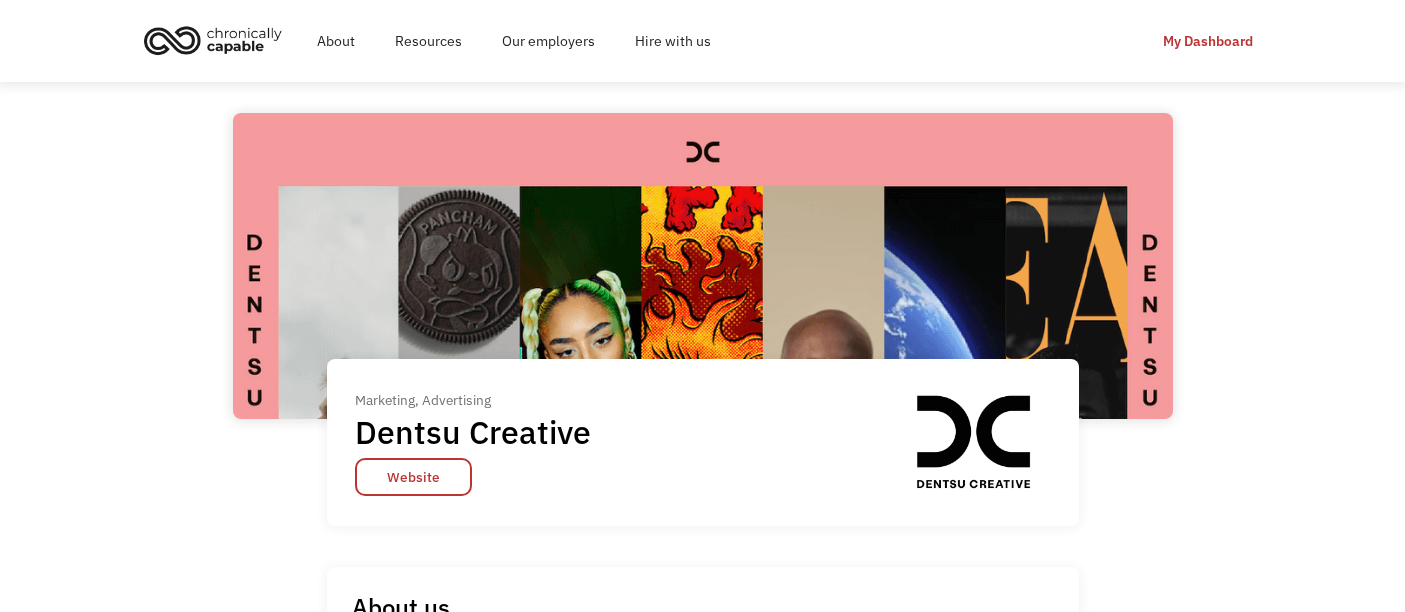 scroll, scrollTop: 0, scrollLeft: 0, axis: both 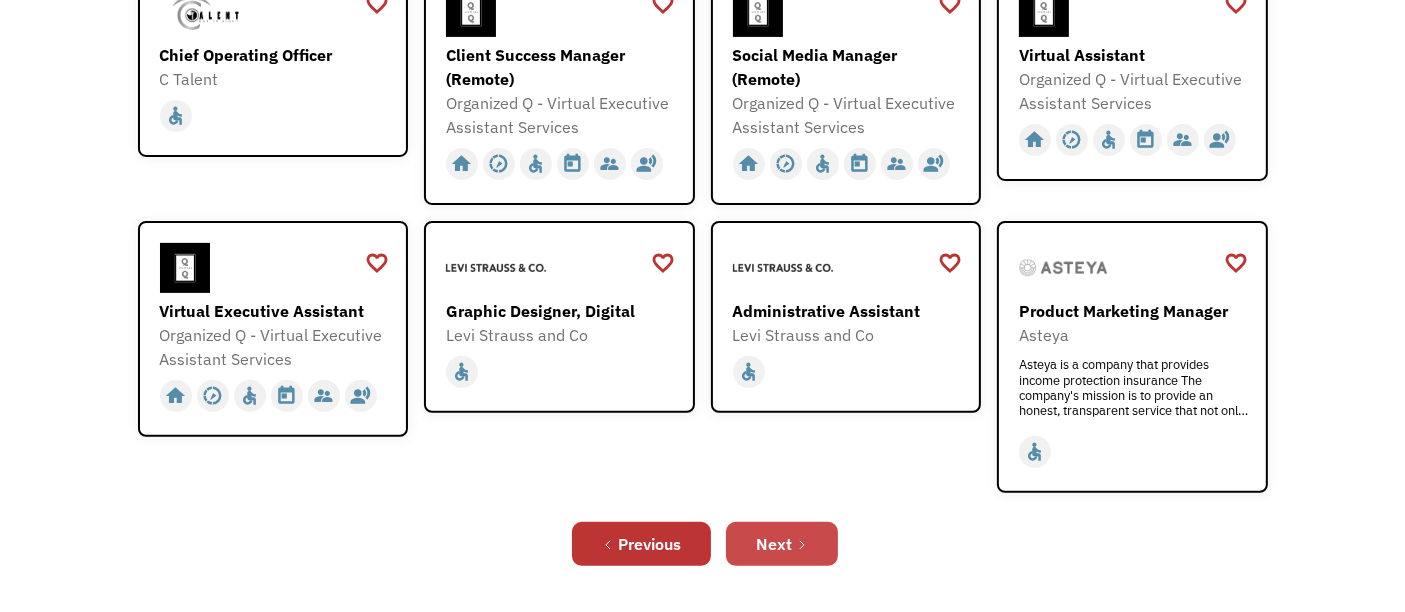click on "Next" at bounding box center [774, 544] 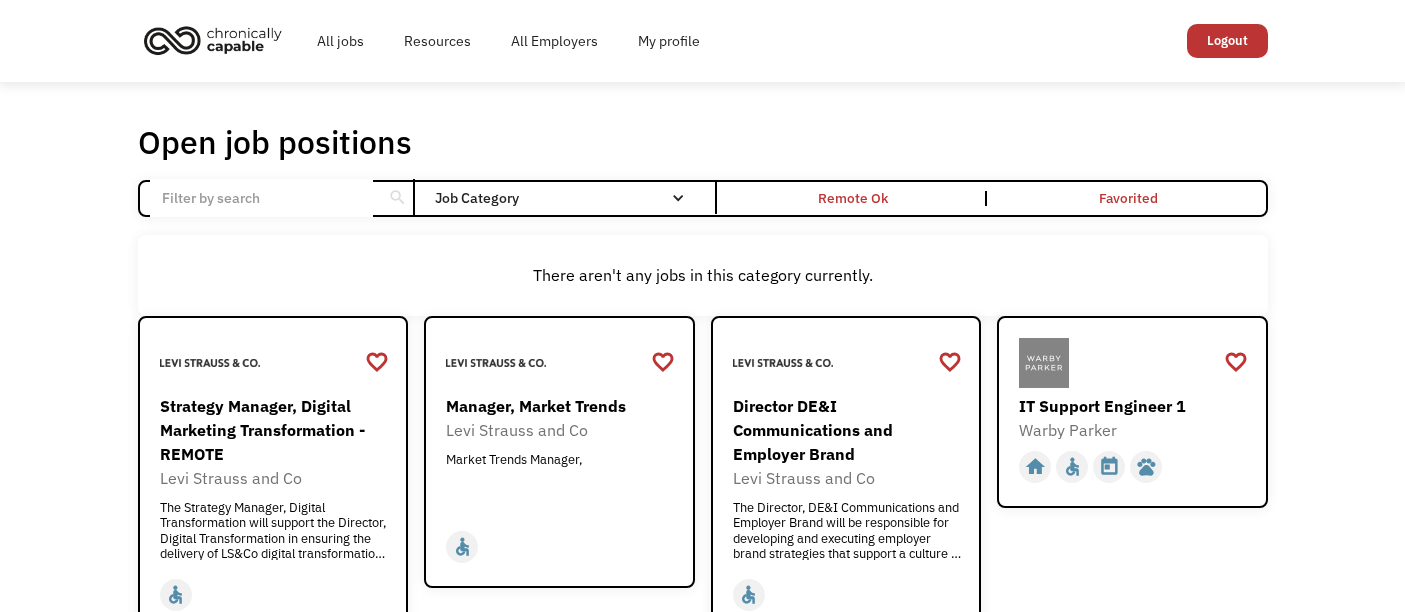 scroll, scrollTop: 0, scrollLeft: 0, axis: both 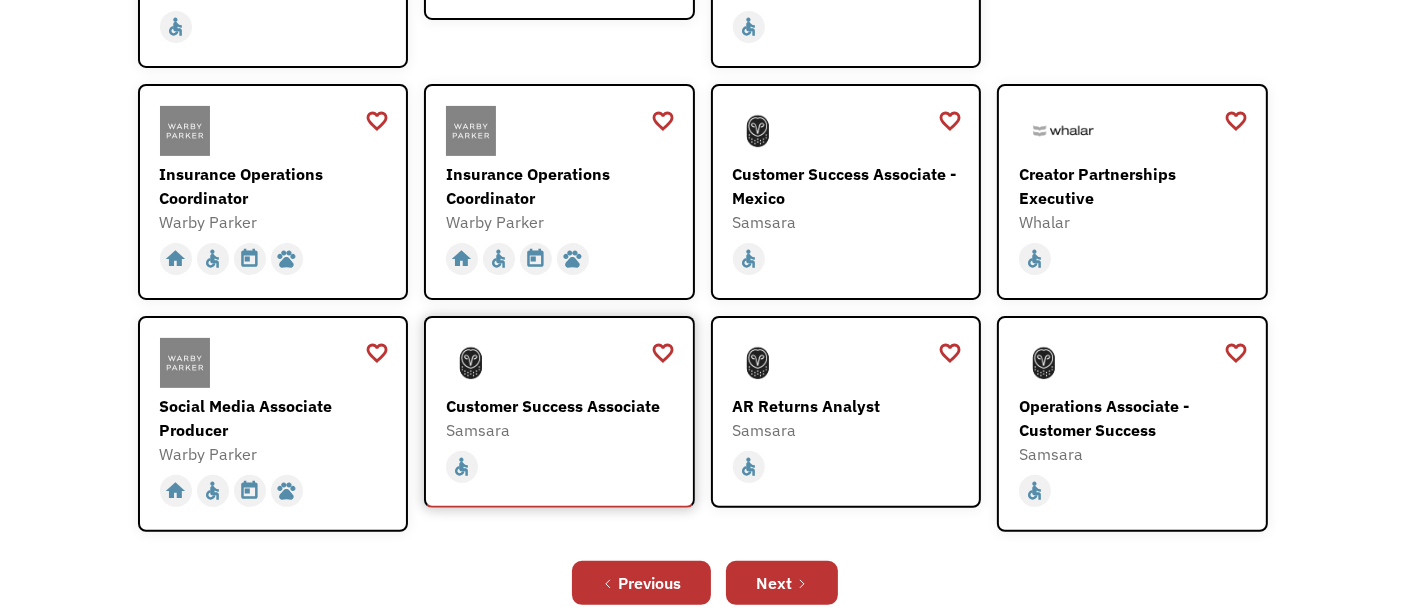 click on "Customer Success Associate" at bounding box center [562, 406] 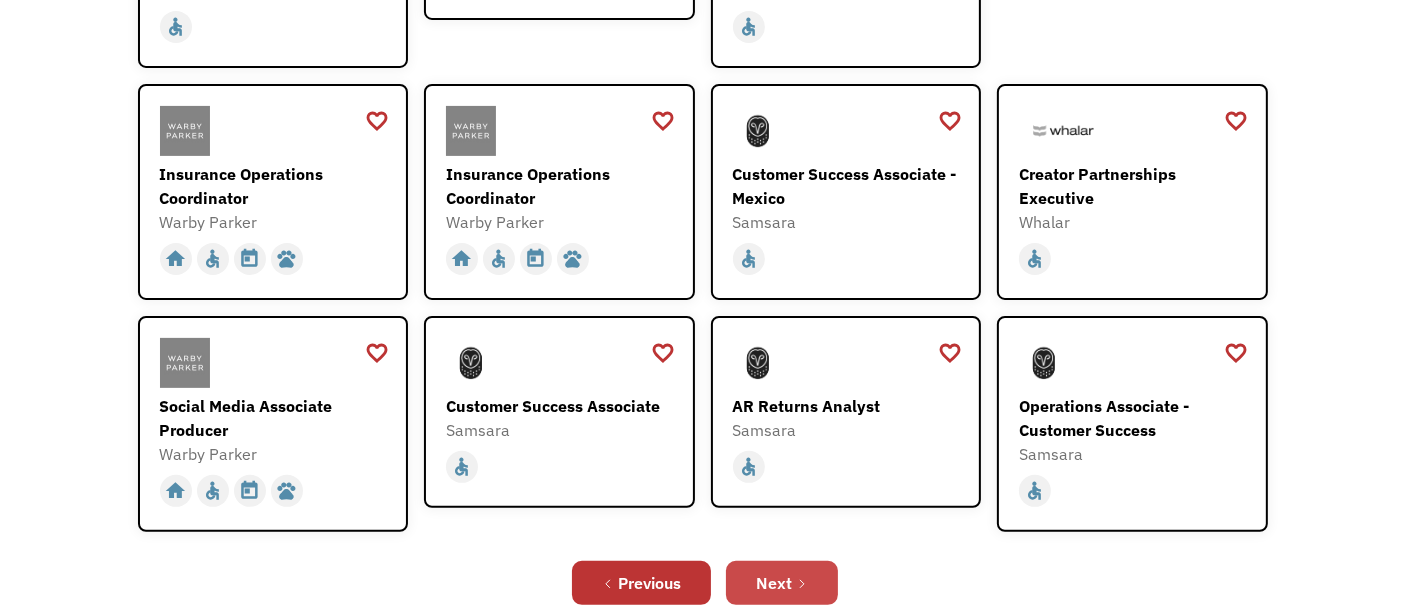 click on "Next" at bounding box center (782, 583) 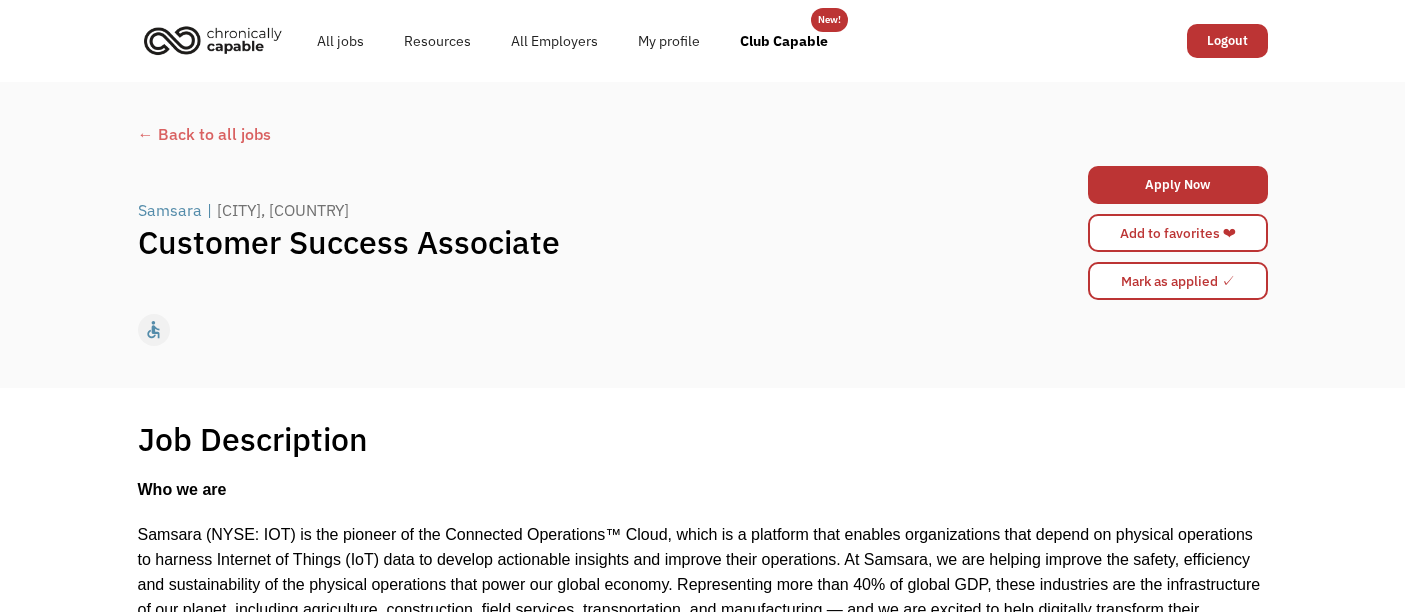 scroll, scrollTop: 0, scrollLeft: 0, axis: both 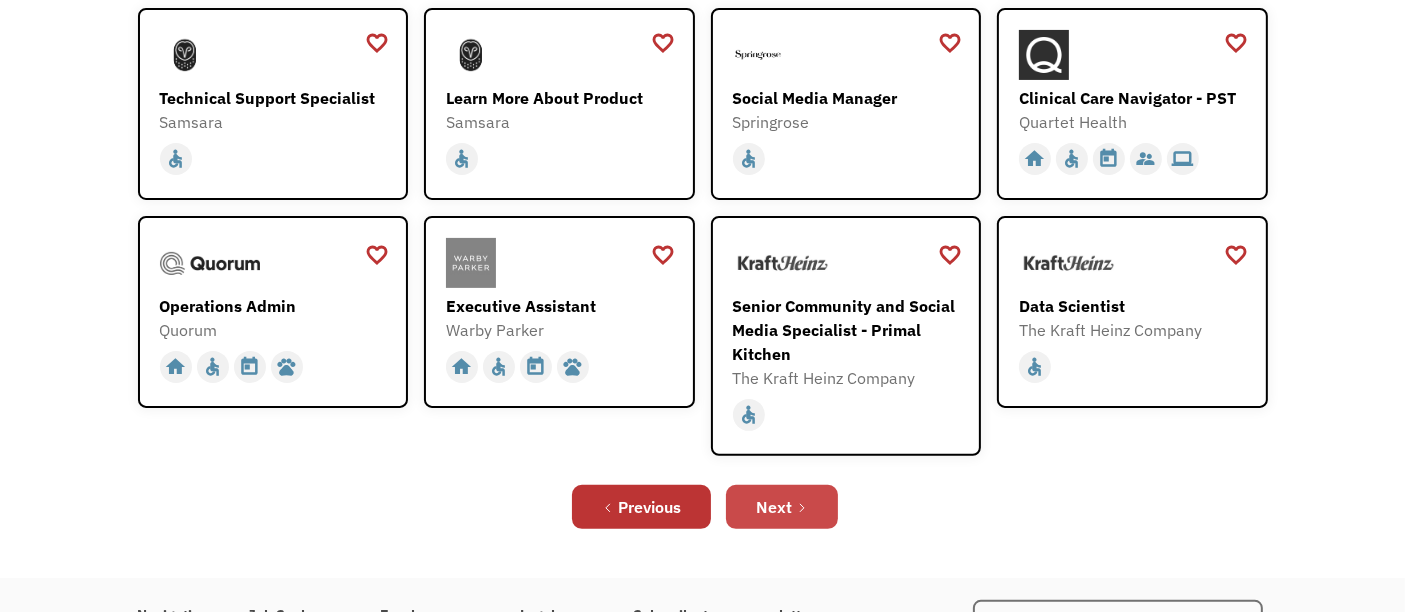 click 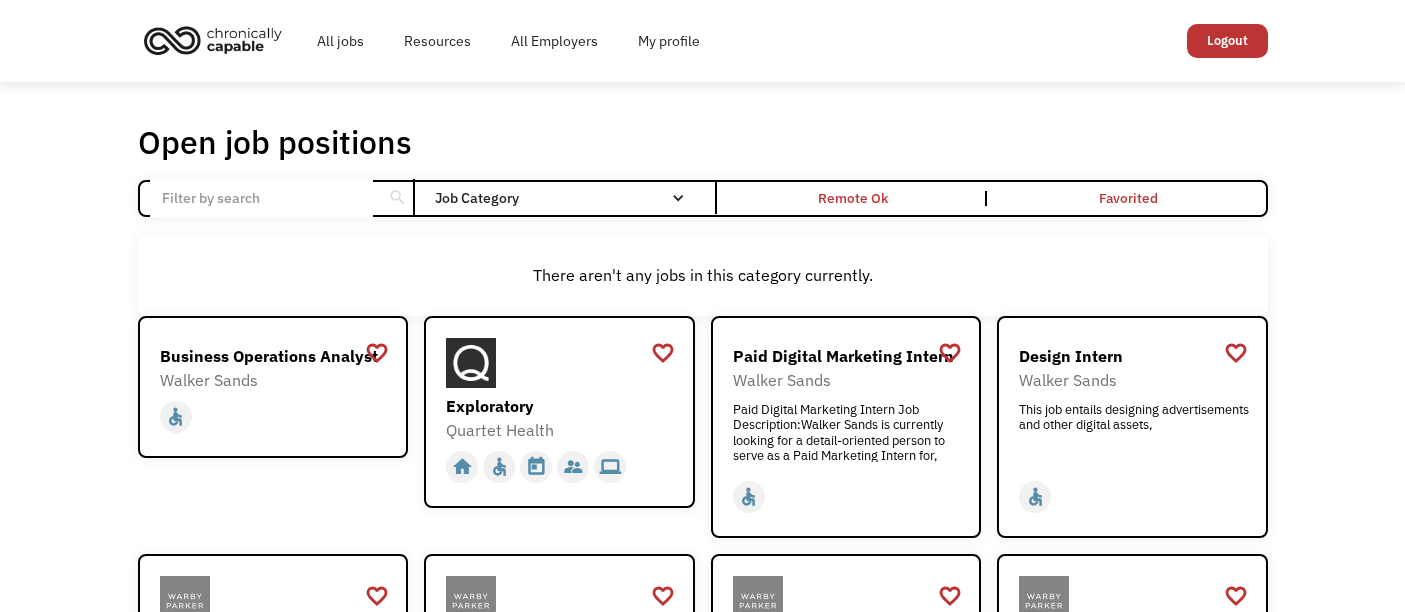 scroll, scrollTop: 0, scrollLeft: 0, axis: both 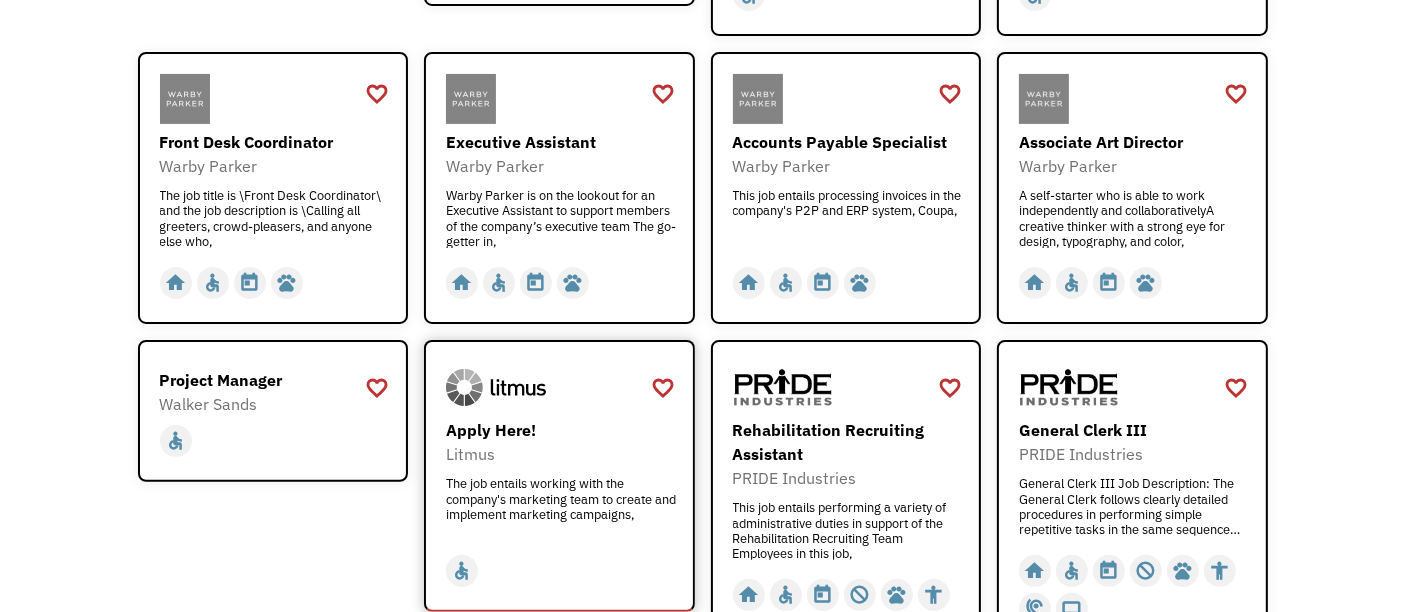 click on "Apply Here! Litmus The job entails working with the company's marketing team to create and implement marketing campaigns, The job entails working with the company's marketing team to create and implement marketing campaigns,
https://www.litmus.com/careers-list/4050851004?gh_jid=4050851004?utm_source=[DOMAIN]%26utm_medium=[DOMAIN]%26utm_campaign=[DOMAIN]?utm_source=[DOMAIN]%26utm_medium=[DOMAIN]%26utm_campaign=[DOMAIN]" at bounding box center [562, 477] 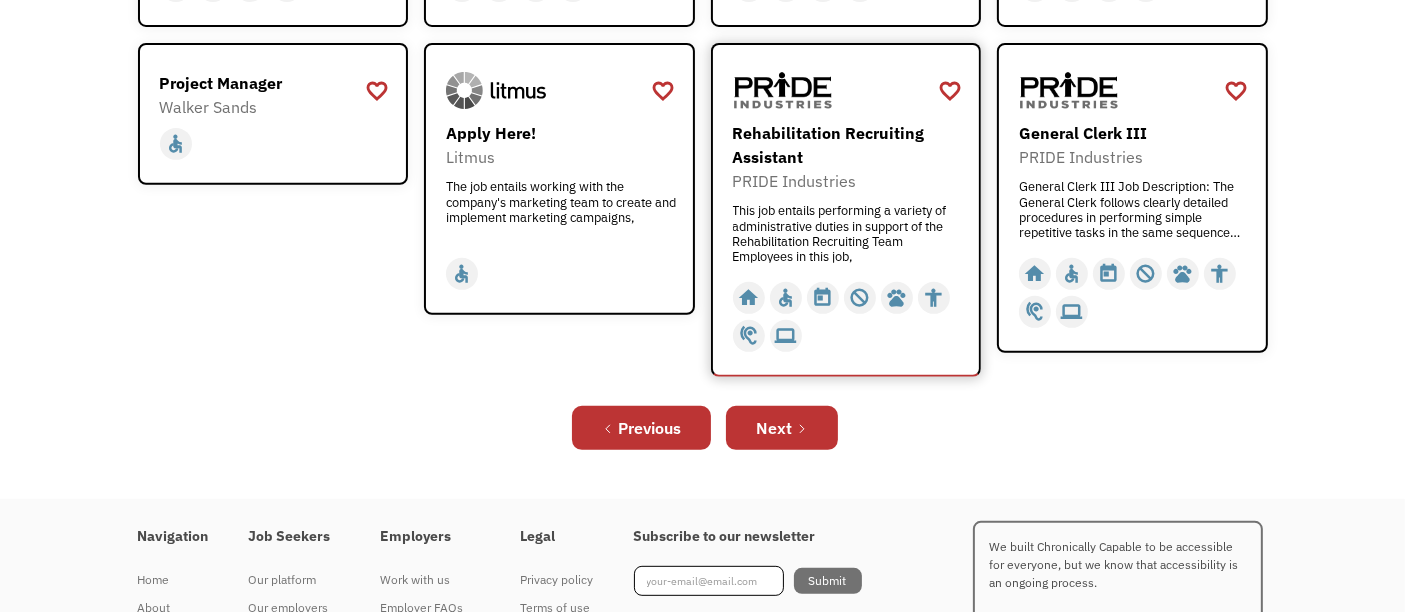 scroll, scrollTop: 800, scrollLeft: 0, axis: vertical 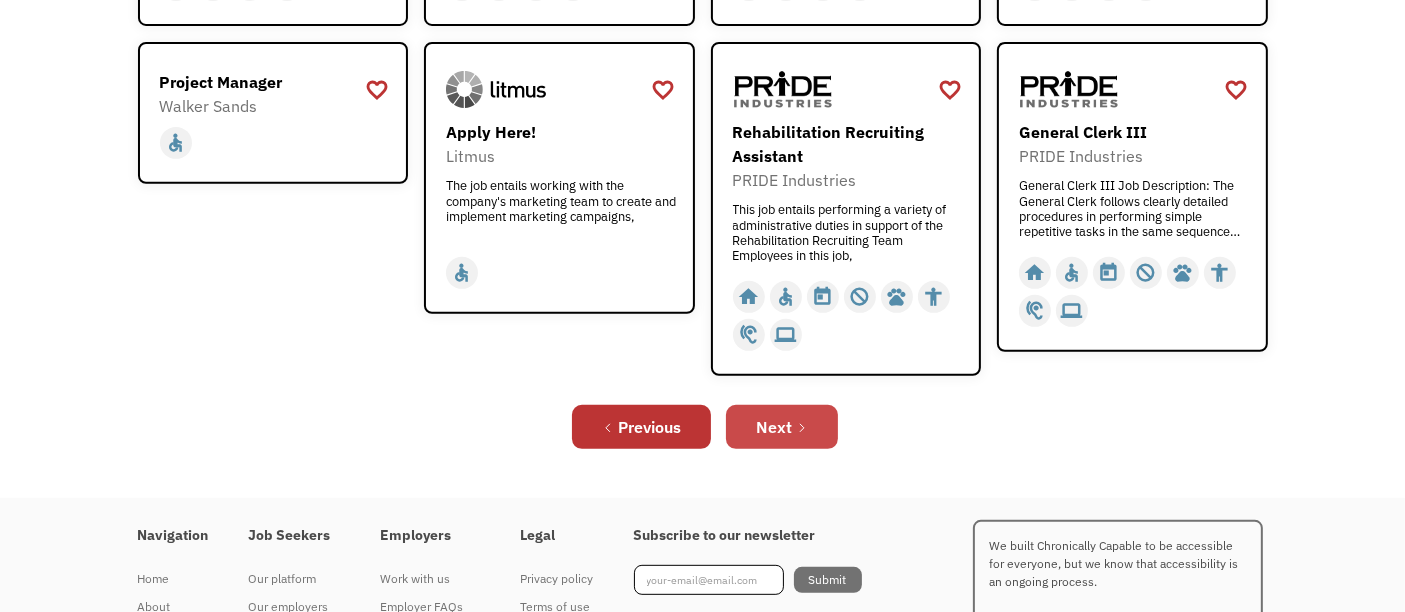 click on "Next" at bounding box center (782, 427) 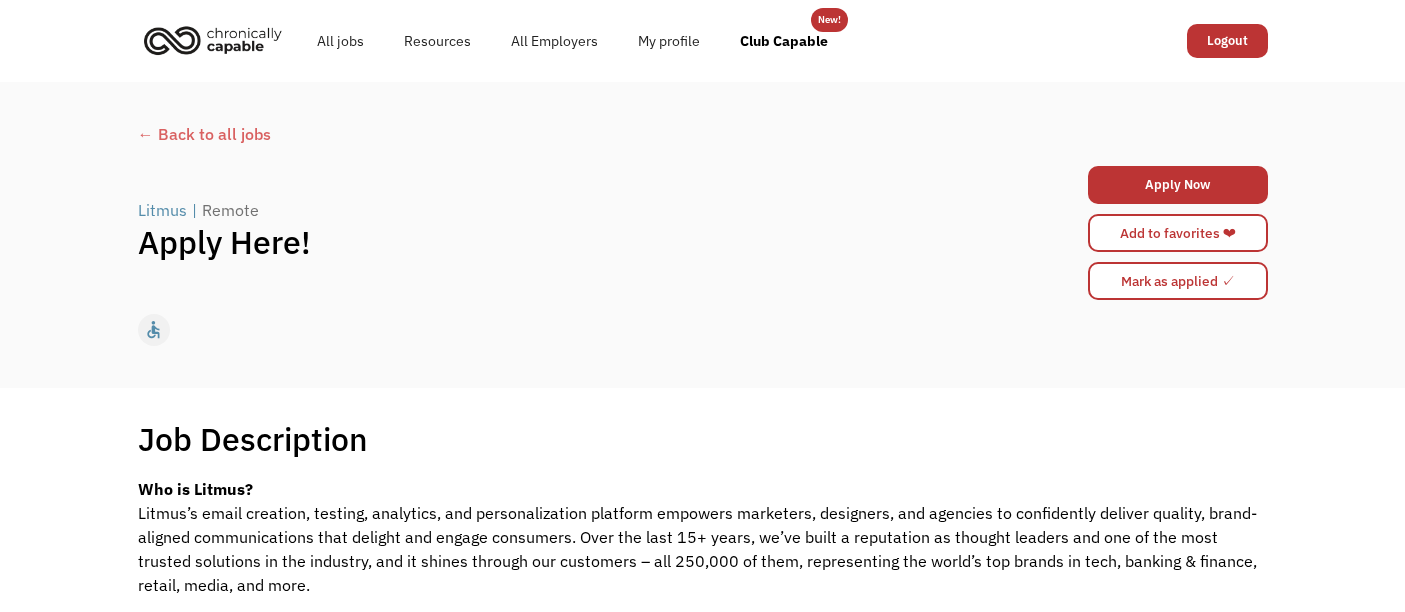 scroll, scrollTop: 0, scrollLeft: 0, axis: both 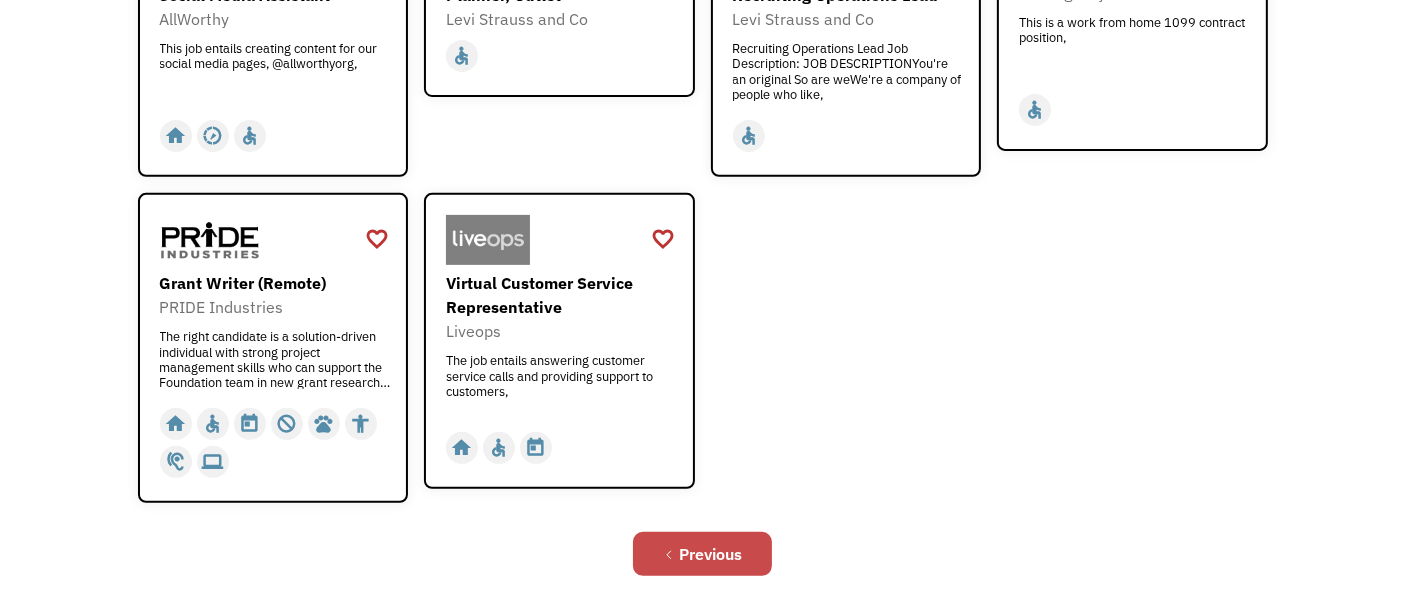 click on "Previous" at bounding box center [702, 554] 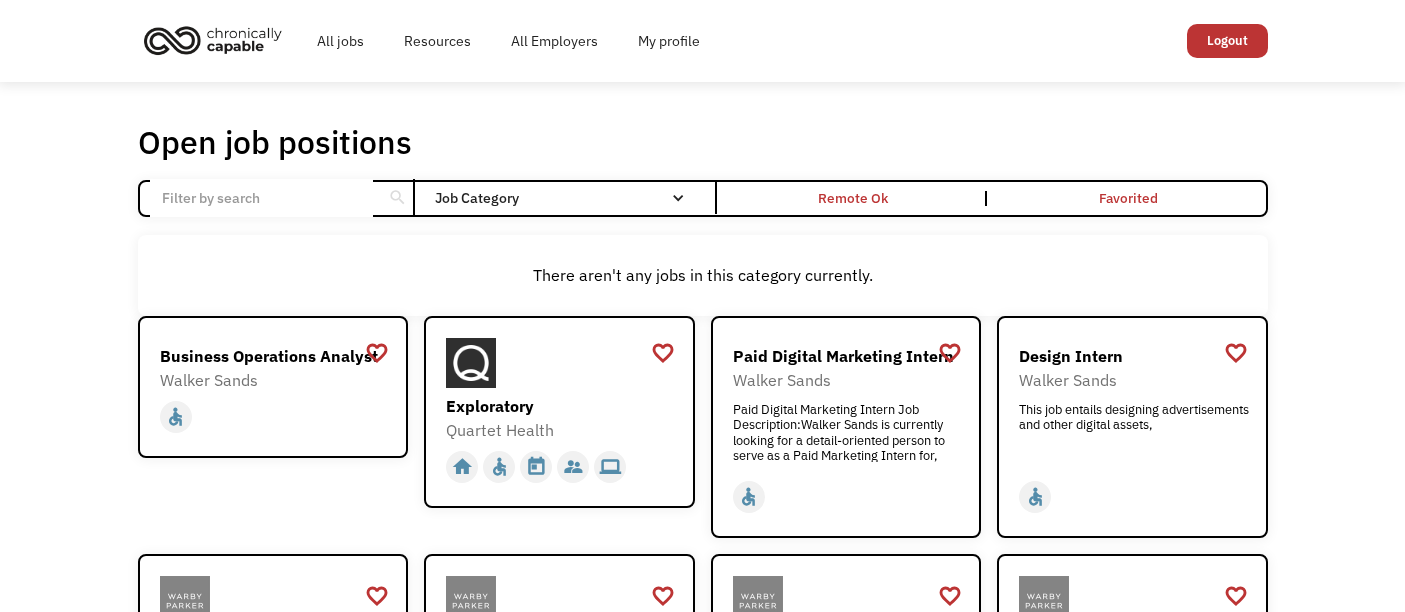 scroll, scrollTop: 0, scrollLeft: 0, axis: both 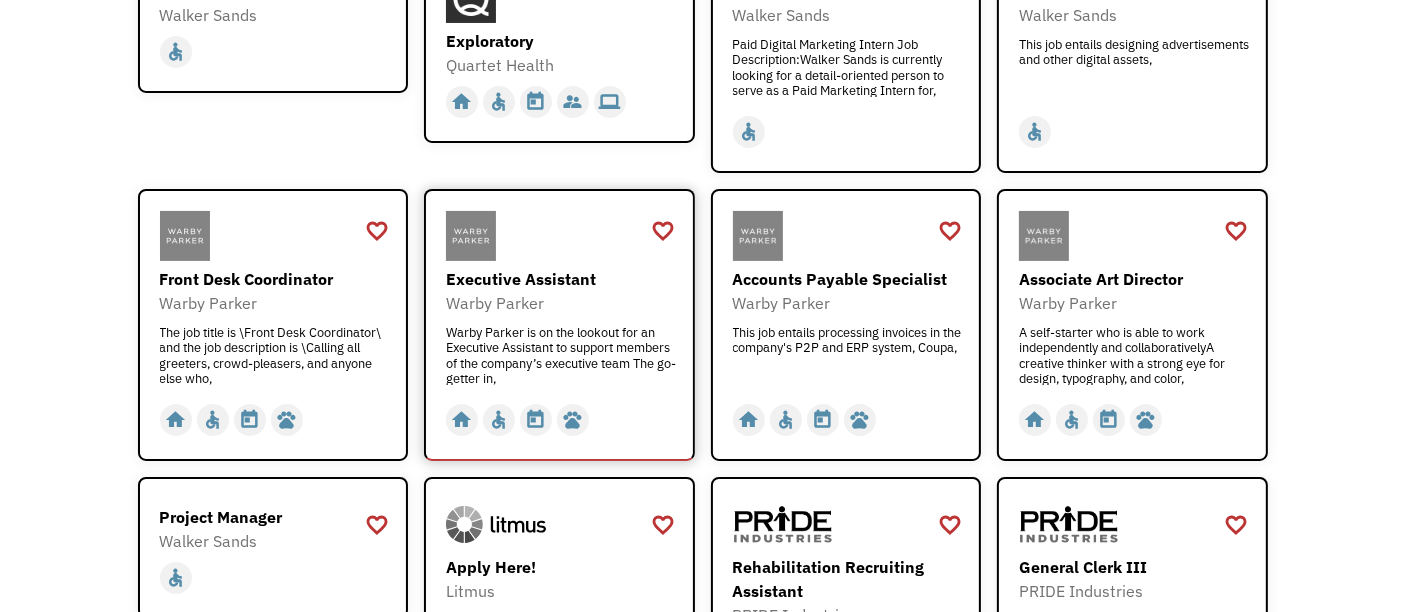 click on "Warby Parker is on the lookout for an Executive Assistant to support members of the company’s executive team The go-getter in," at bounding box center [562, 355] 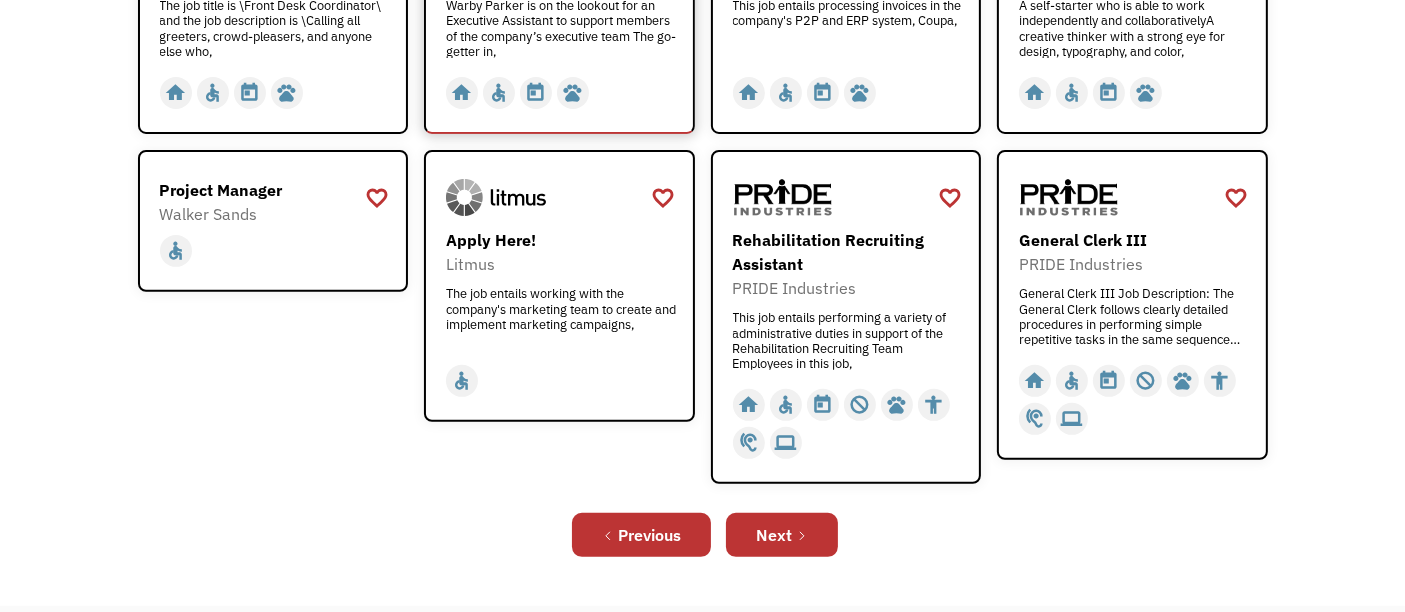 scroll, scrollTop: 723, scrollLeft: 0, axis: vertical 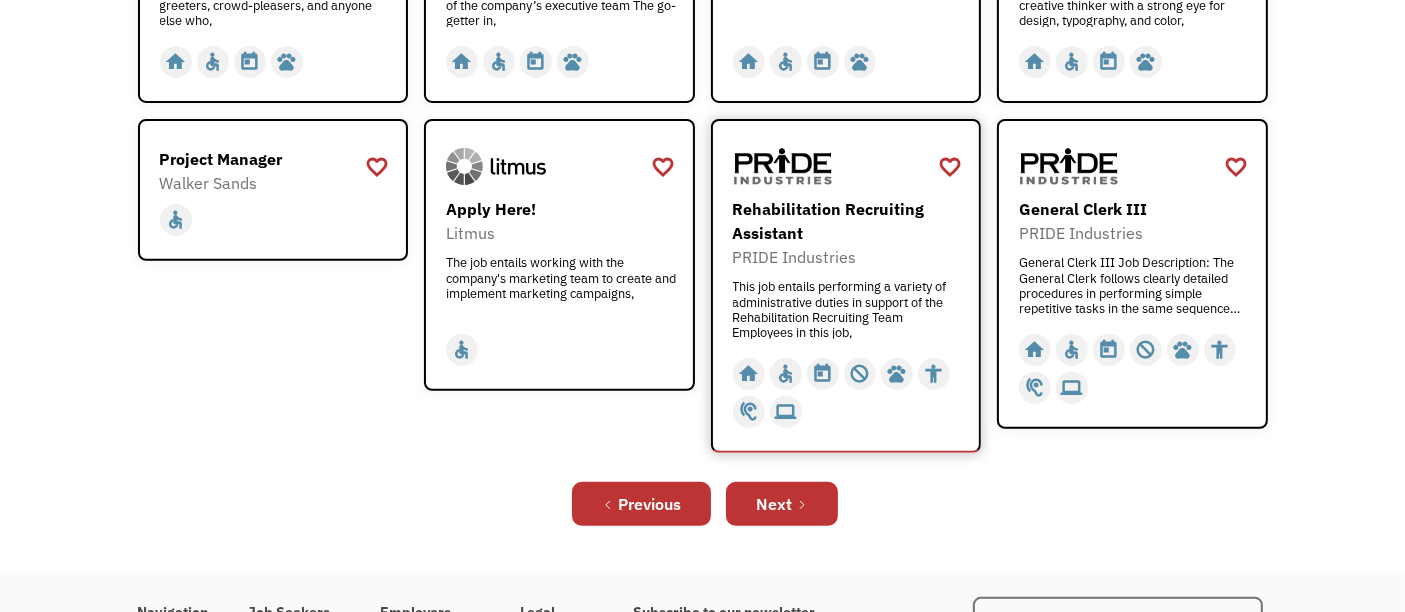 click on "This job entails performing a variety of administrative duties in support of the Rehabilitation Recruiting Team Employees in this job," at bounding box center [849, 309] 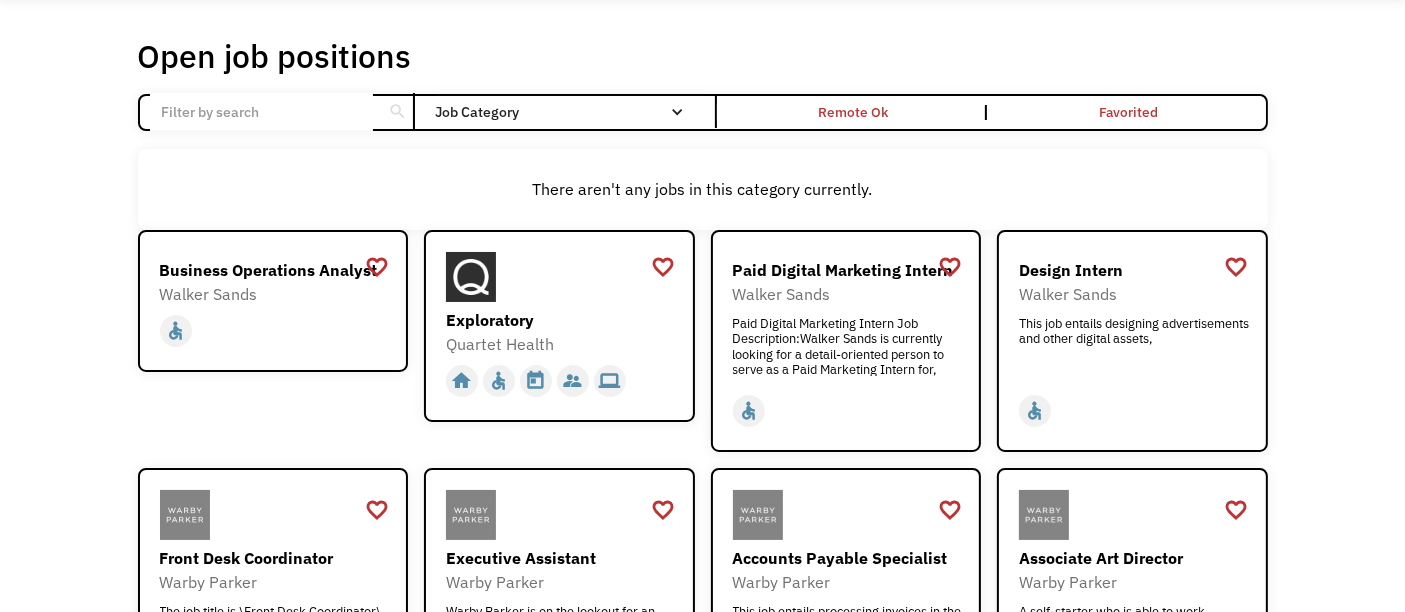 scroll, scrollTop: 0, scrollLeft: 0, axis: both 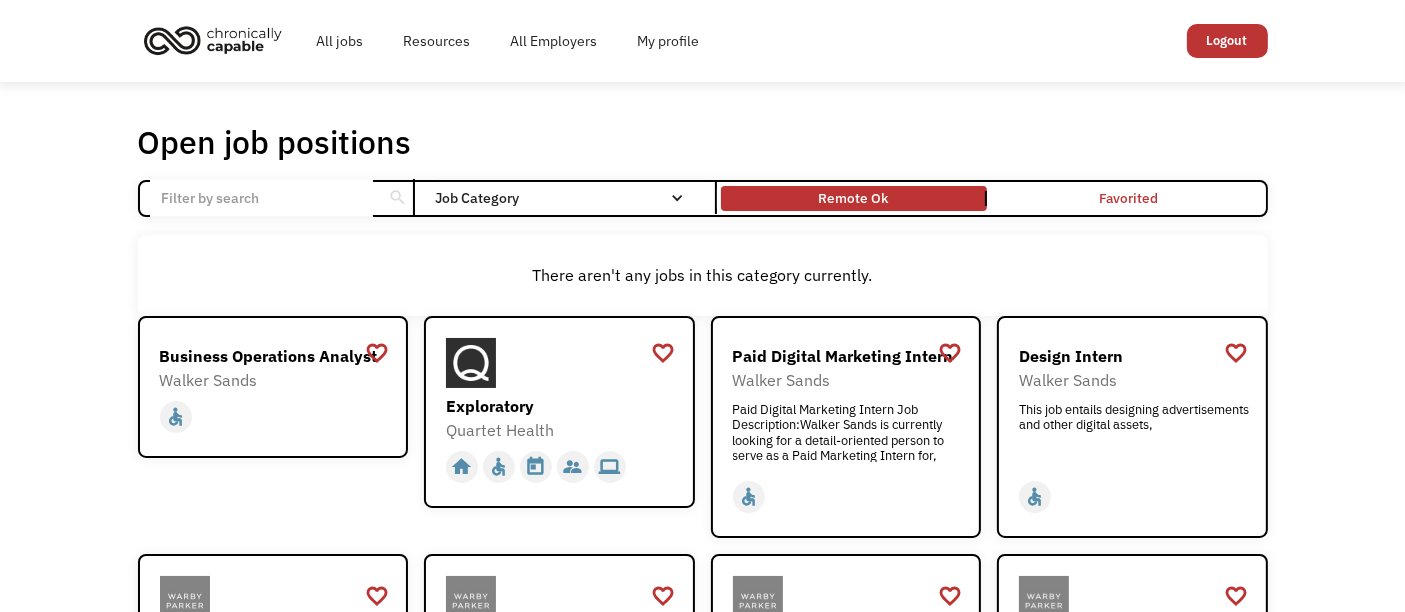 click on "Remote Ok" at bounding box center (854, 198) 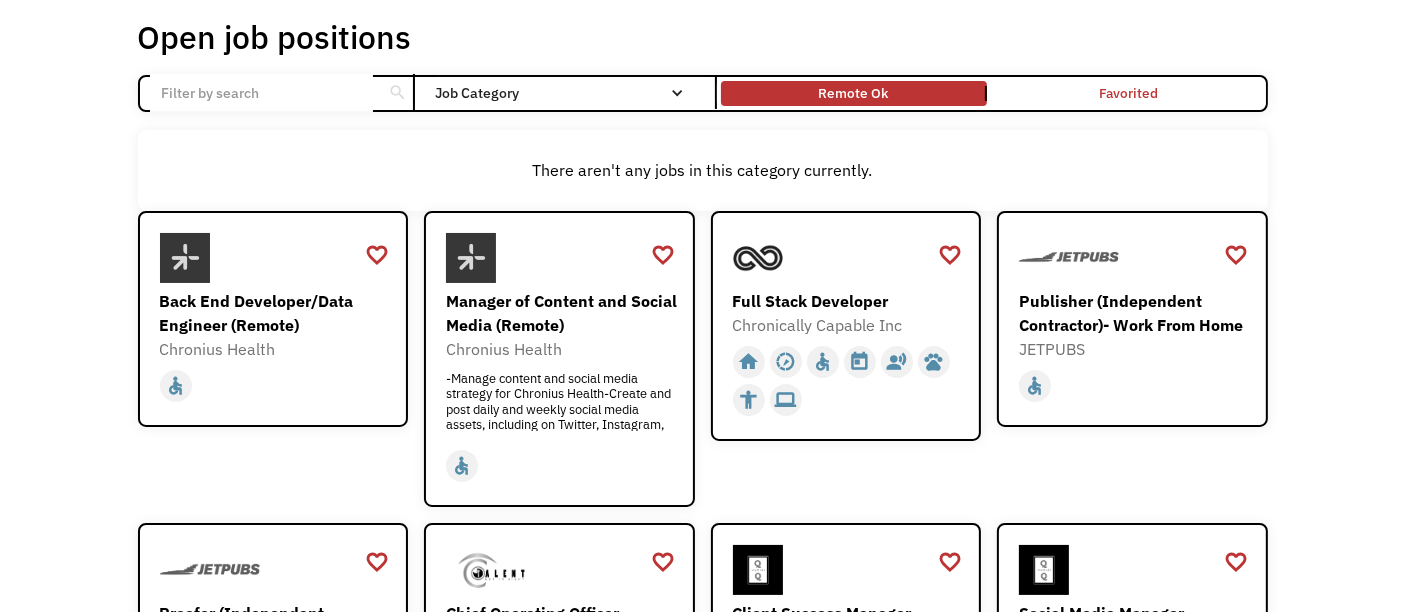 scroll, scrollTop: 106, scrollLeft: 0, axis: vertical 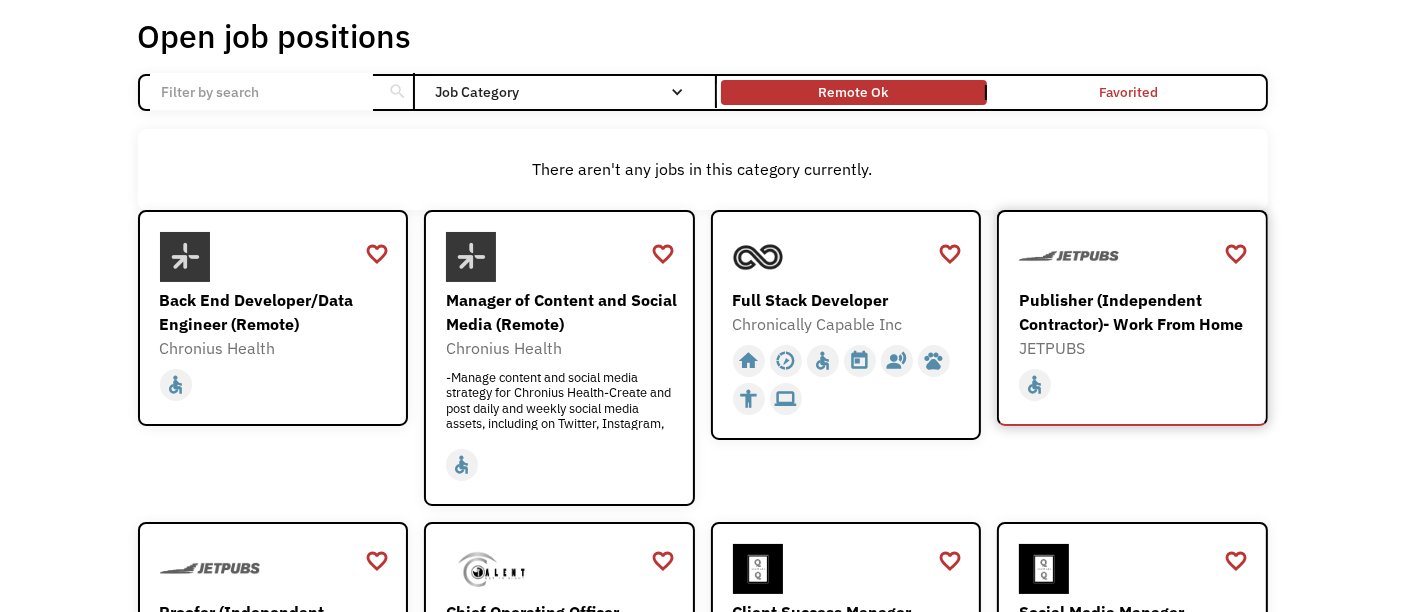 click on "Publisher (Independent Contractor)- Work From Home" at bounding box center (1135, 312) 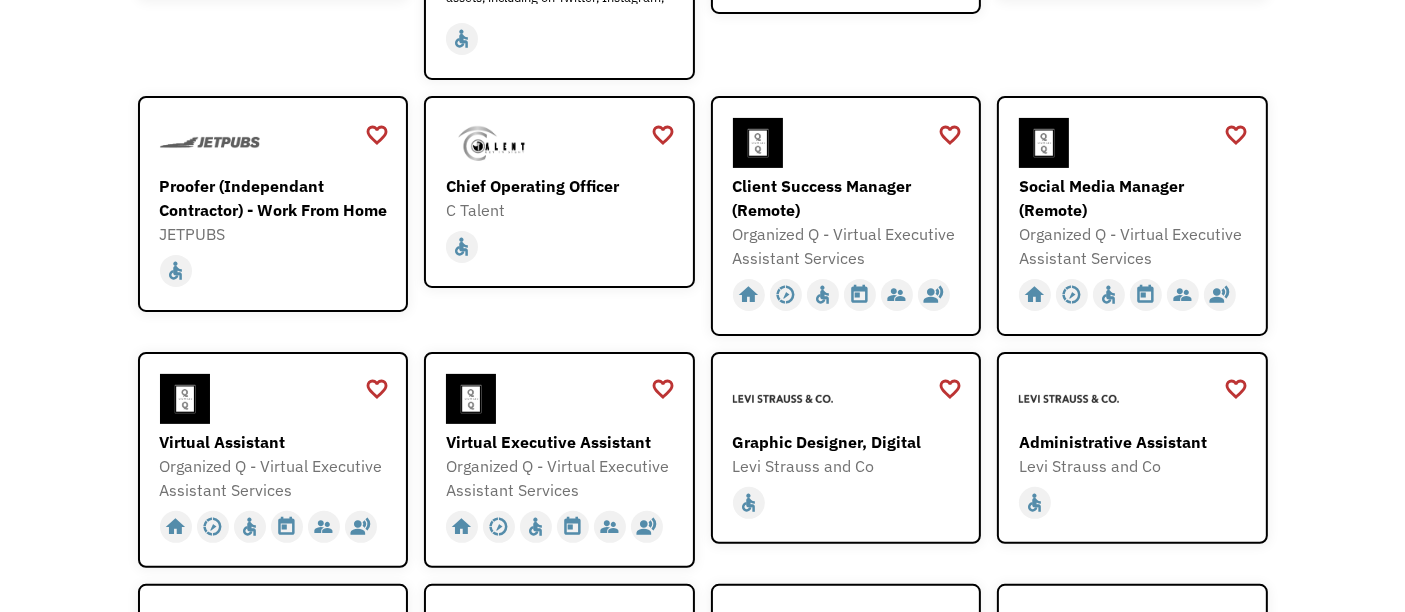 scroll, scrollTop: 531, scrollLeft: 0, axis: vertical 